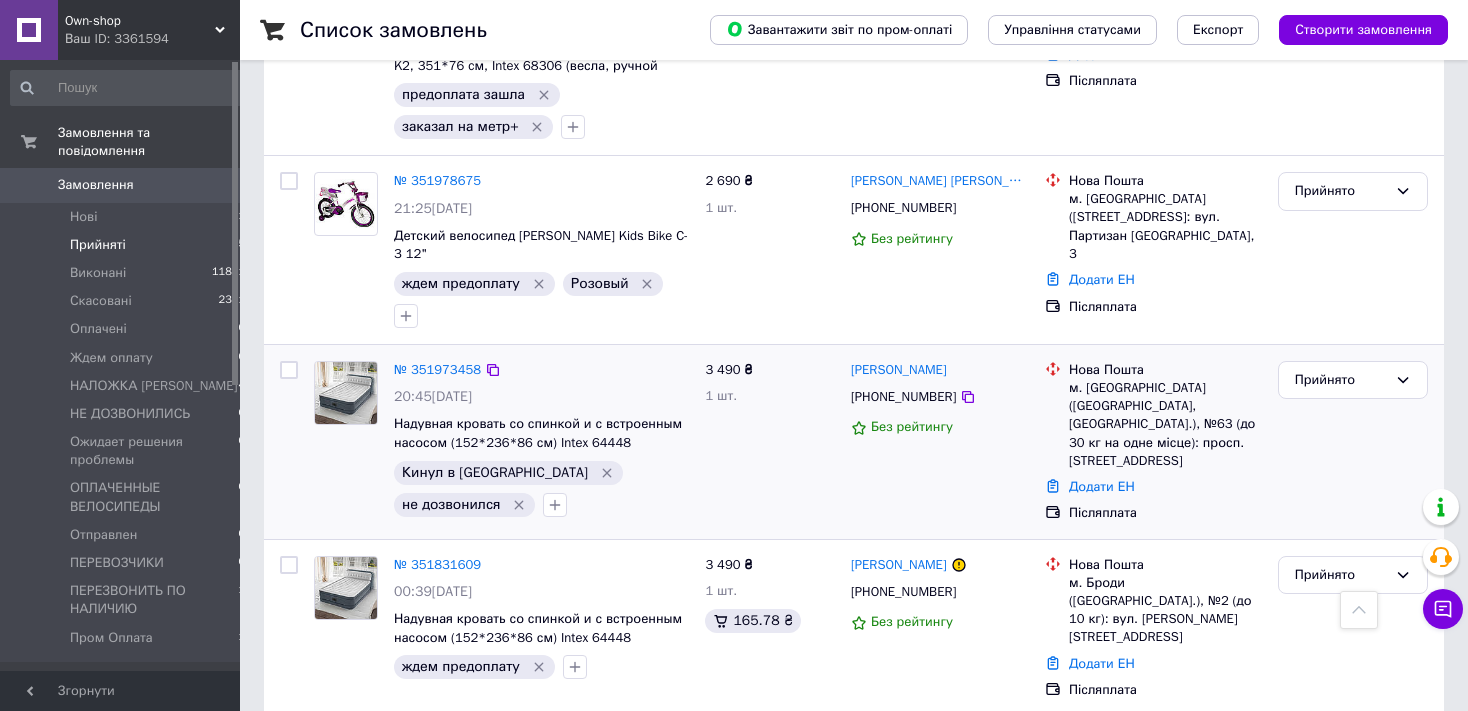 scroll, scrollTop: 514, scrollLeft: 0, axis: vertical 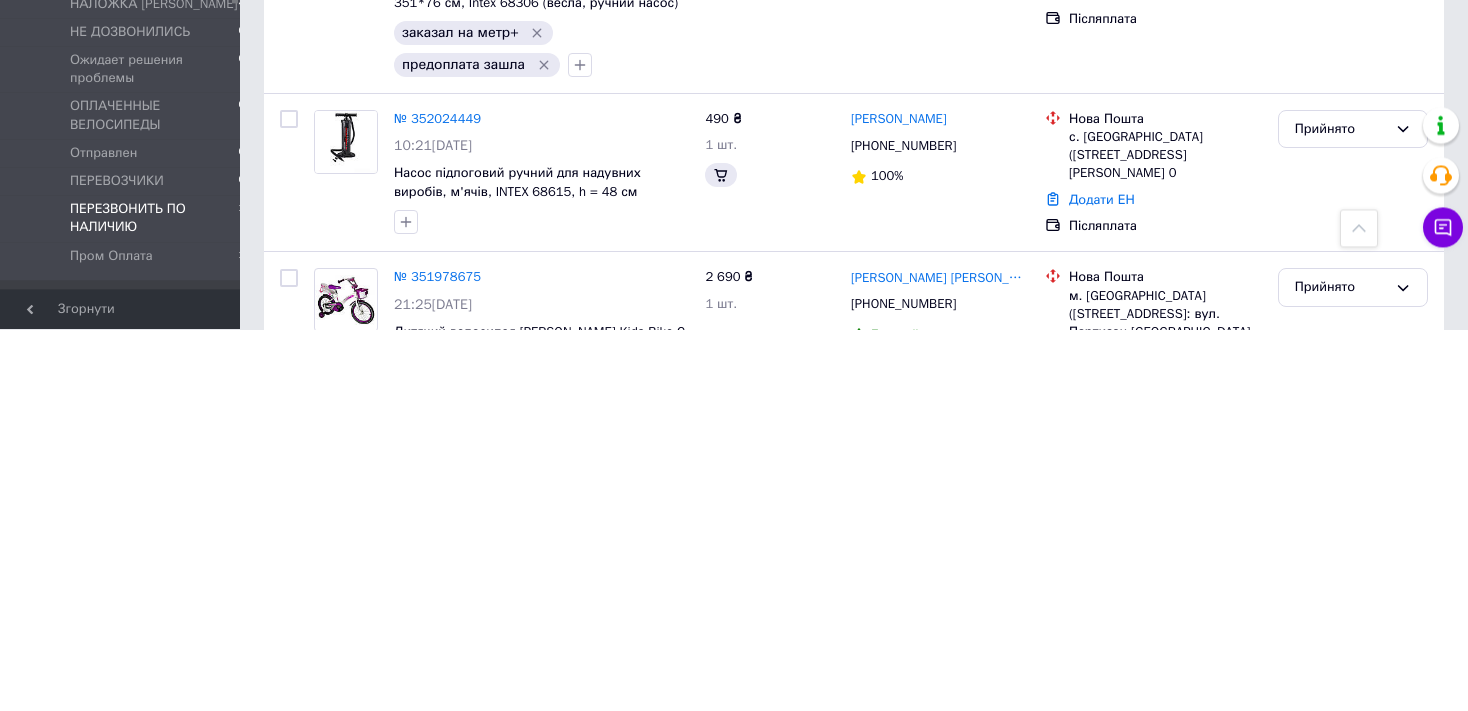 click on "Нові 0 Прийняті 5 Виконані 11892 Скасовані 2301 Оплачені 0 Ждем оплату 0 НАЛОЖКА JUSTIN 4 НЕ ДОЗВОНИЛИСЬ 0 Ожидает решения проблемы 0 ОПЛАЧЕННЫЕ ВЕЛОСИПЕДЫ 0 Отправлен 0 ПЕРЕВОЗЧИКИ 0 ПЕРЕЗВОНИТЬ ПО НАЛИЧИЮ 1 Пром Оплата 1" at bounding box center (128, 432) 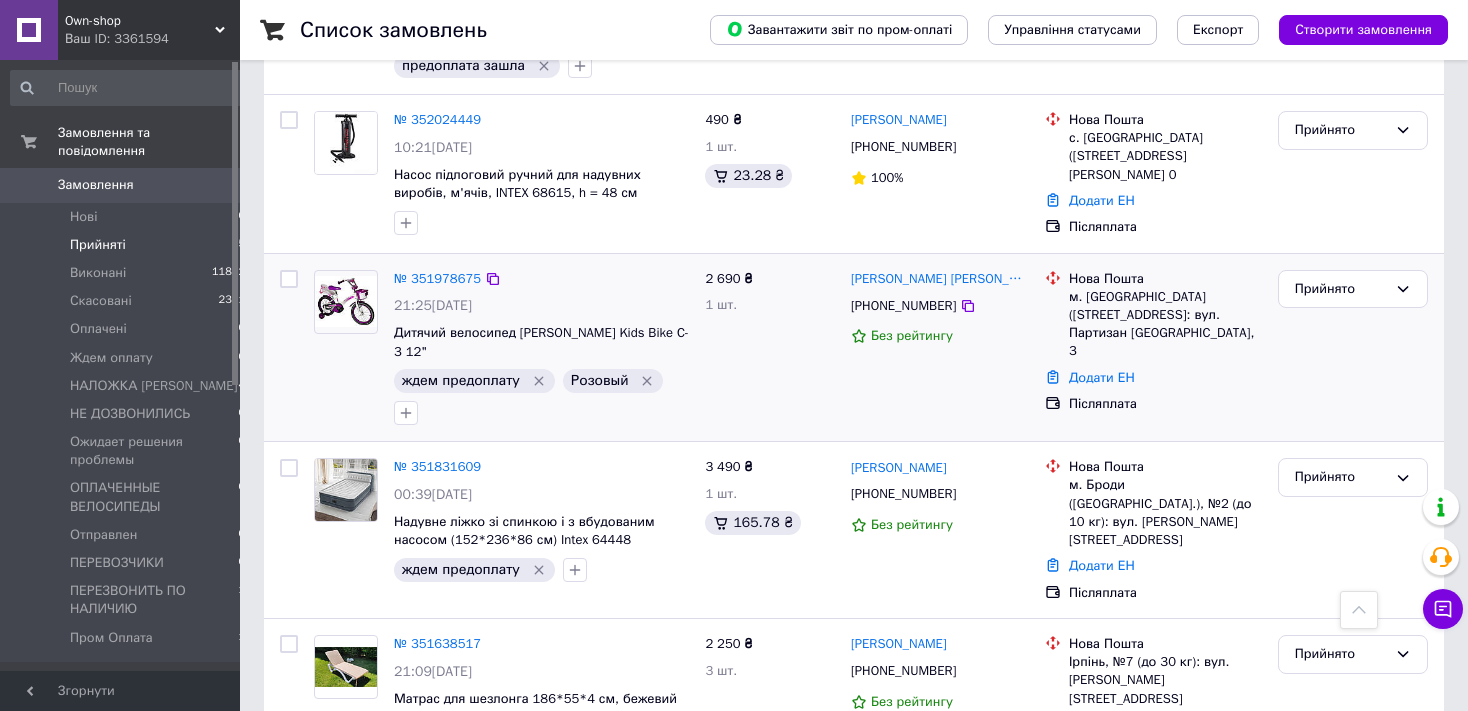 scroll, scrollTop: 484, scrollLeft: 0, axis: vertical 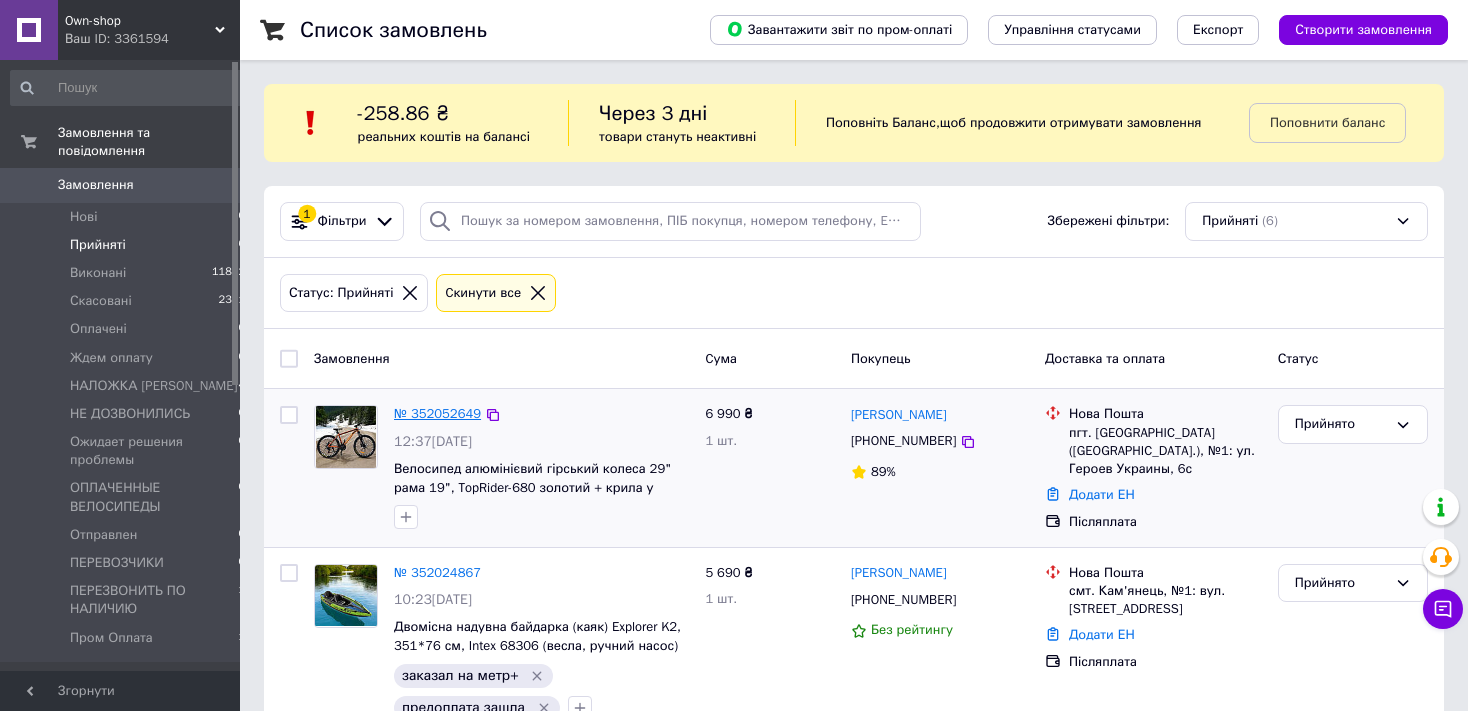 click on "№ 352052649" at bounding box center [437, 413] 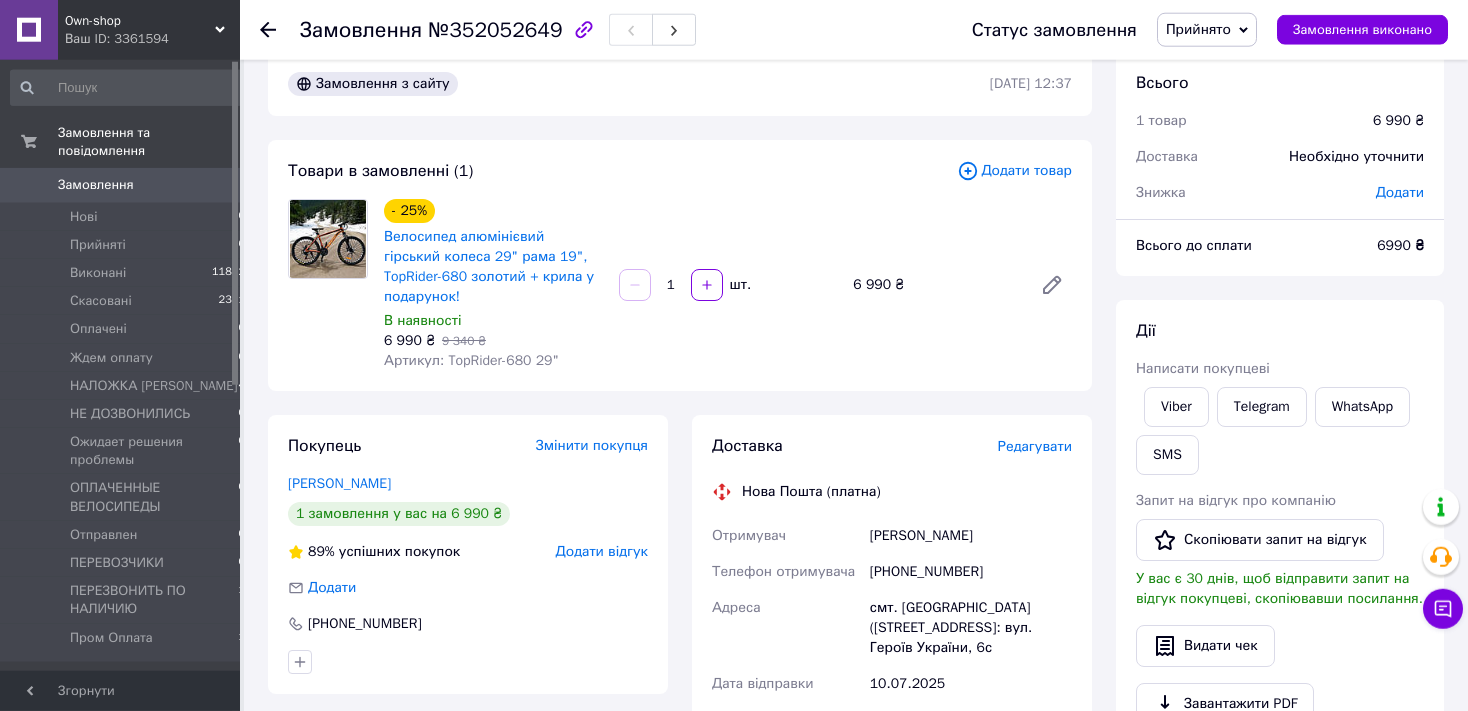 scroll, scrollTop: 0, scrollLeft: 0, axis: both 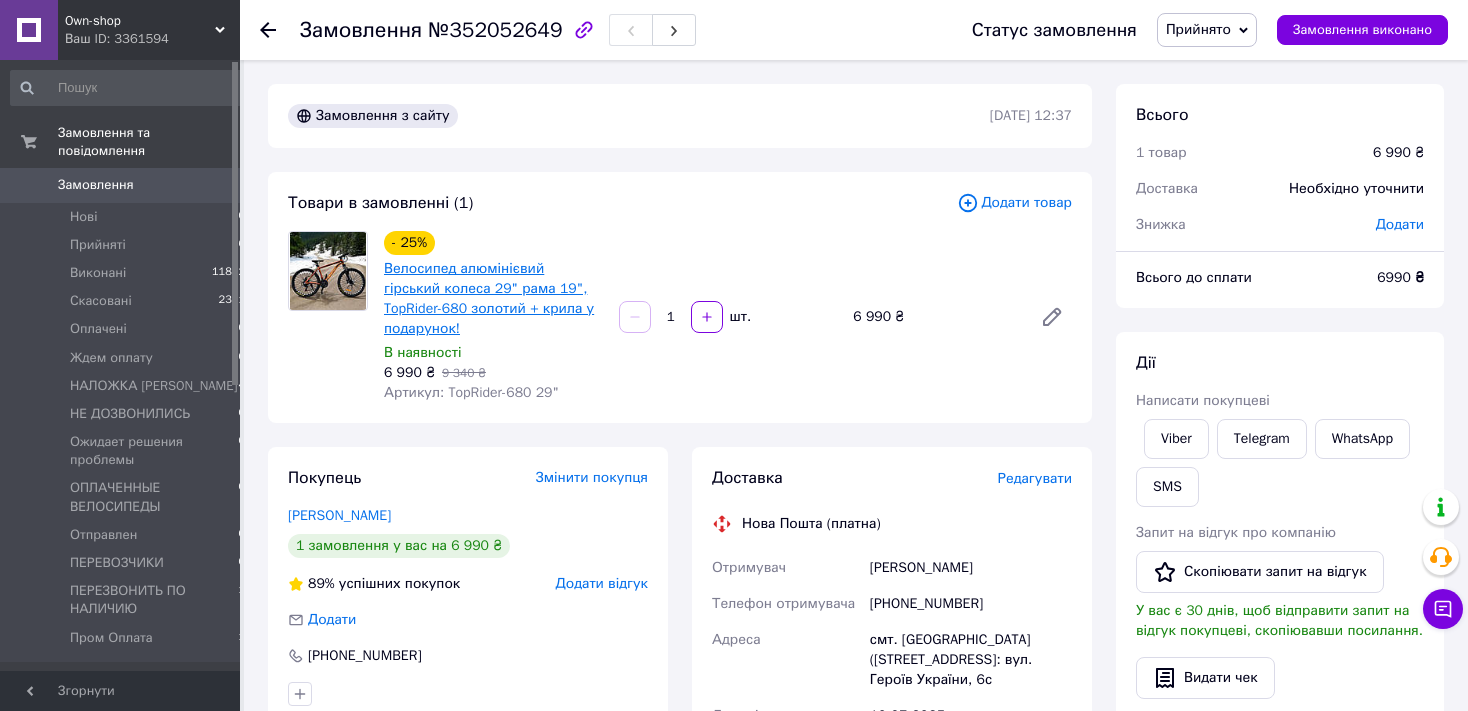 click on "Велосипед алюмінієвий гірський колеса 29" рама 19", TopRider-680 золотий + крила у подарунок!" at bounding box center (489, 298) 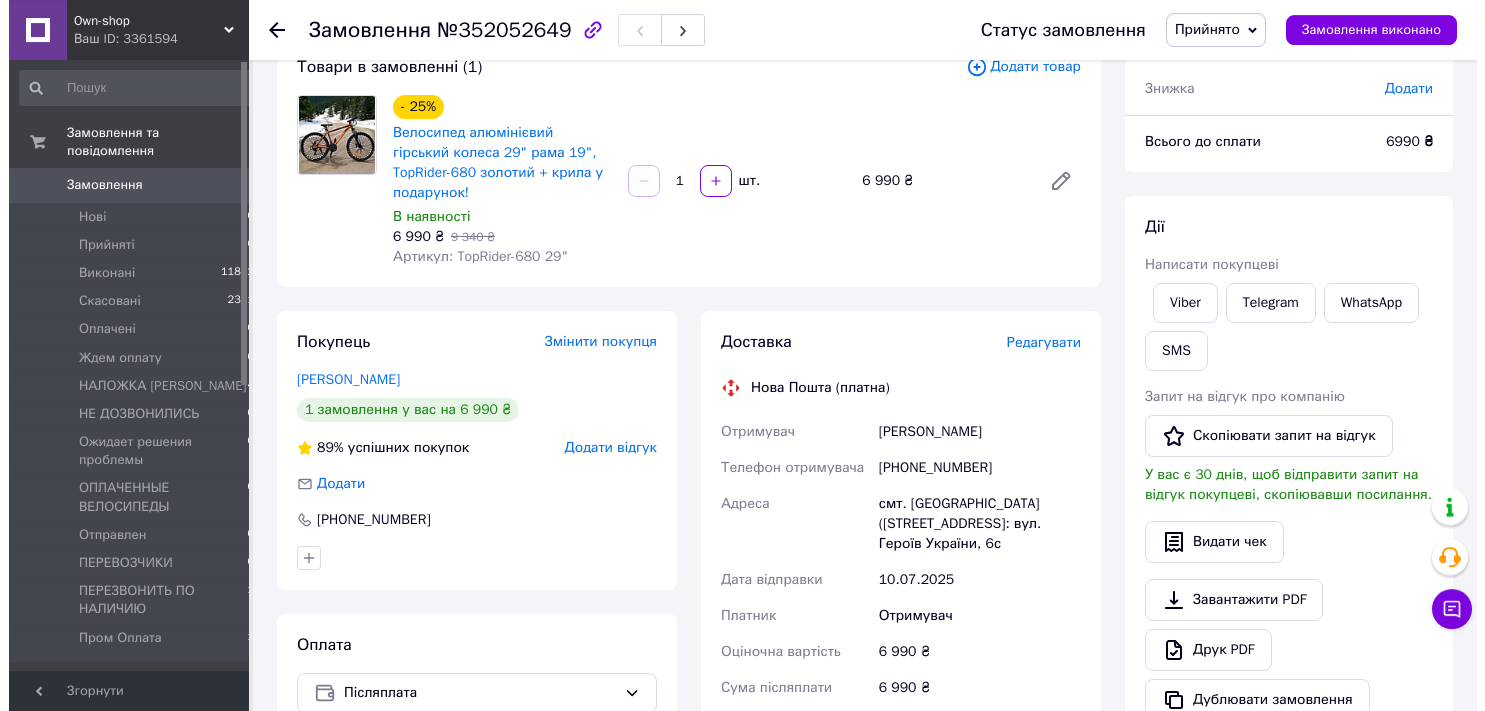 scroll, scrollTop: 316, scrollLeft: 0, axis: vertical 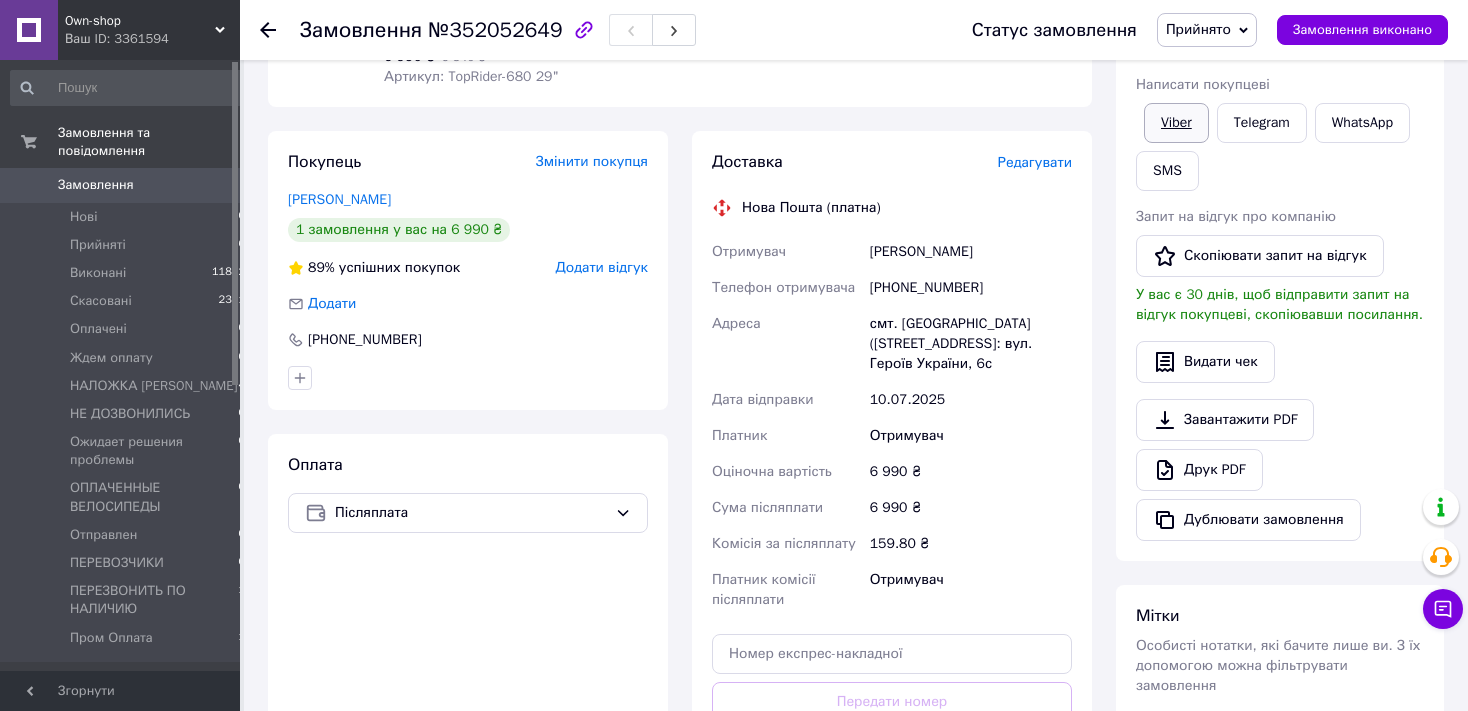 click on "Viber" at bounding box center (1176, 123) 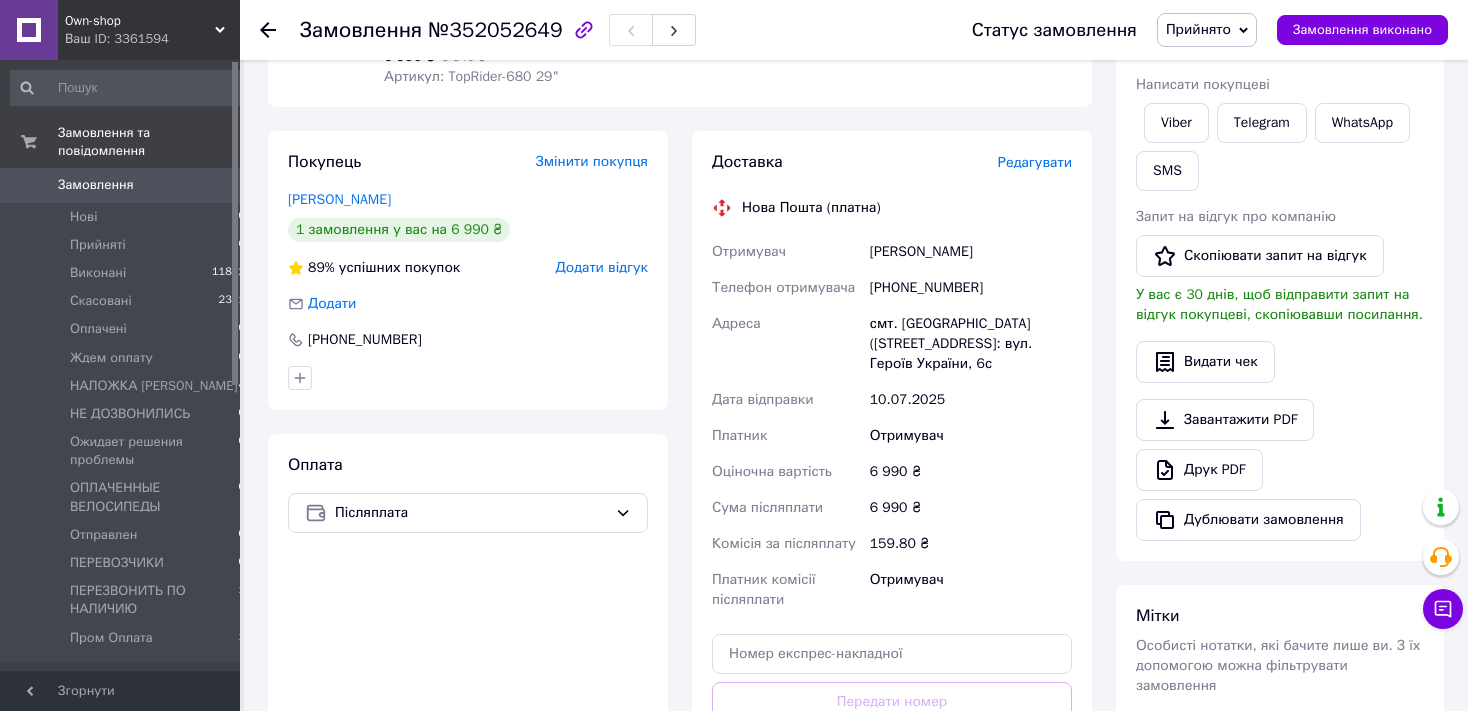 click on "Редагувати" at bounding box center (1035, 162) 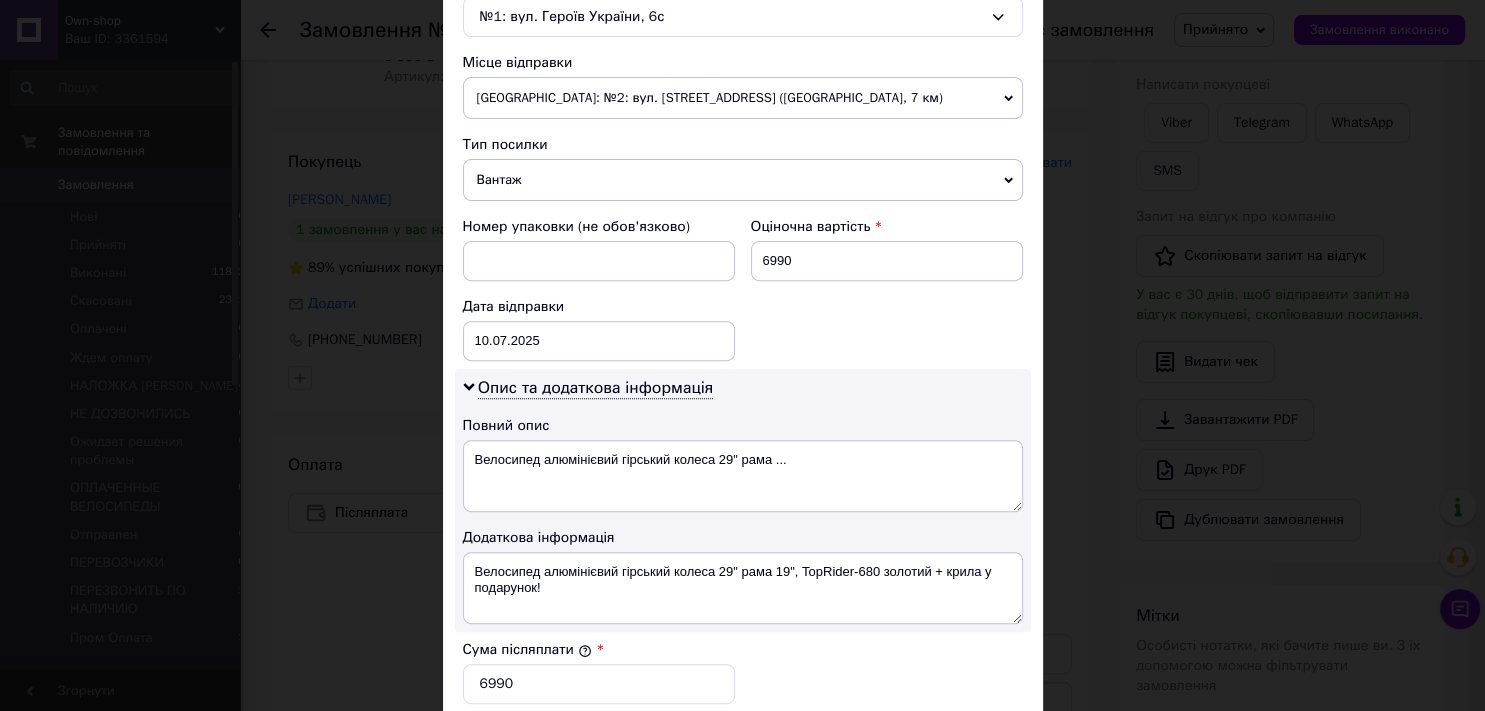 scroll, scrollTop: 1032, scrollLeft: 0, axis: vertical 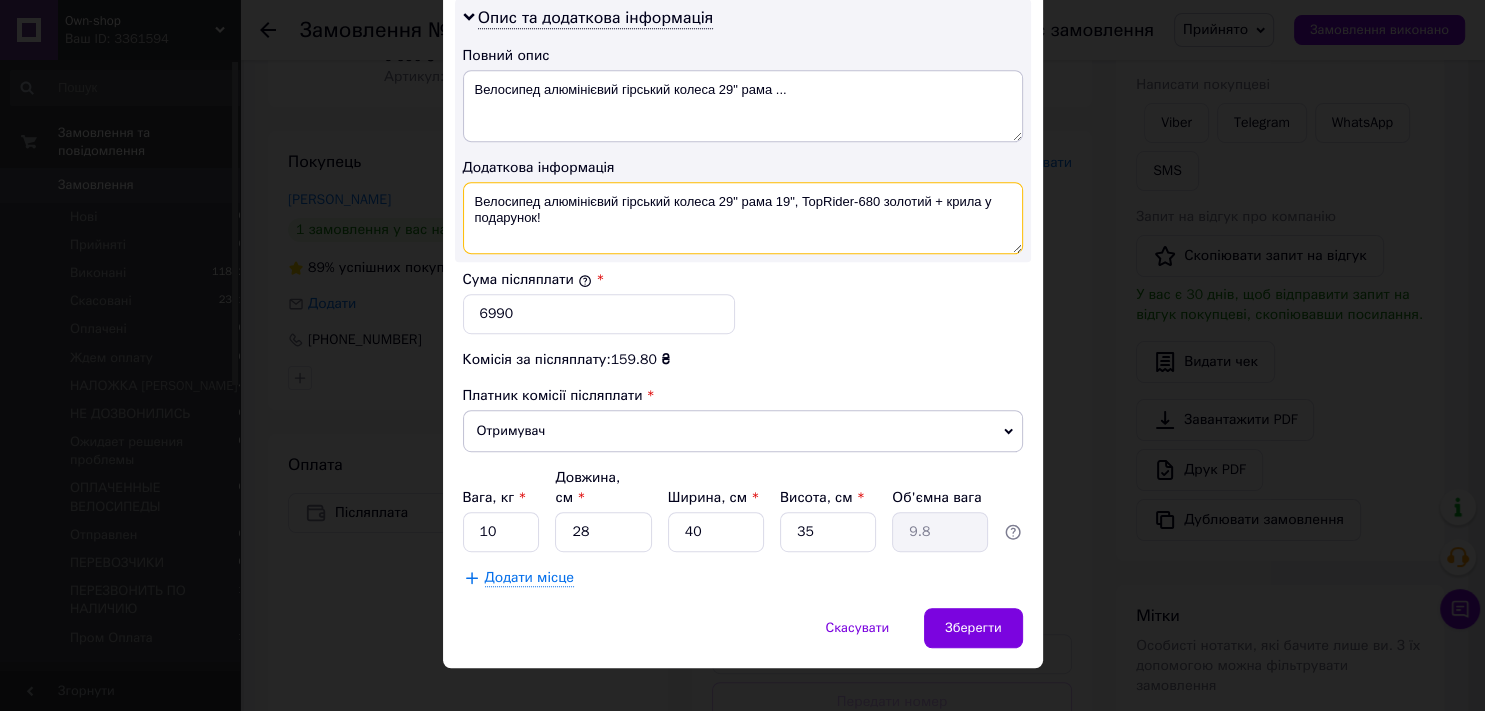 drag, startPoint x: 790, startPoint y: 198, endPoint x: 466, endPoint y: 198, distance: 324 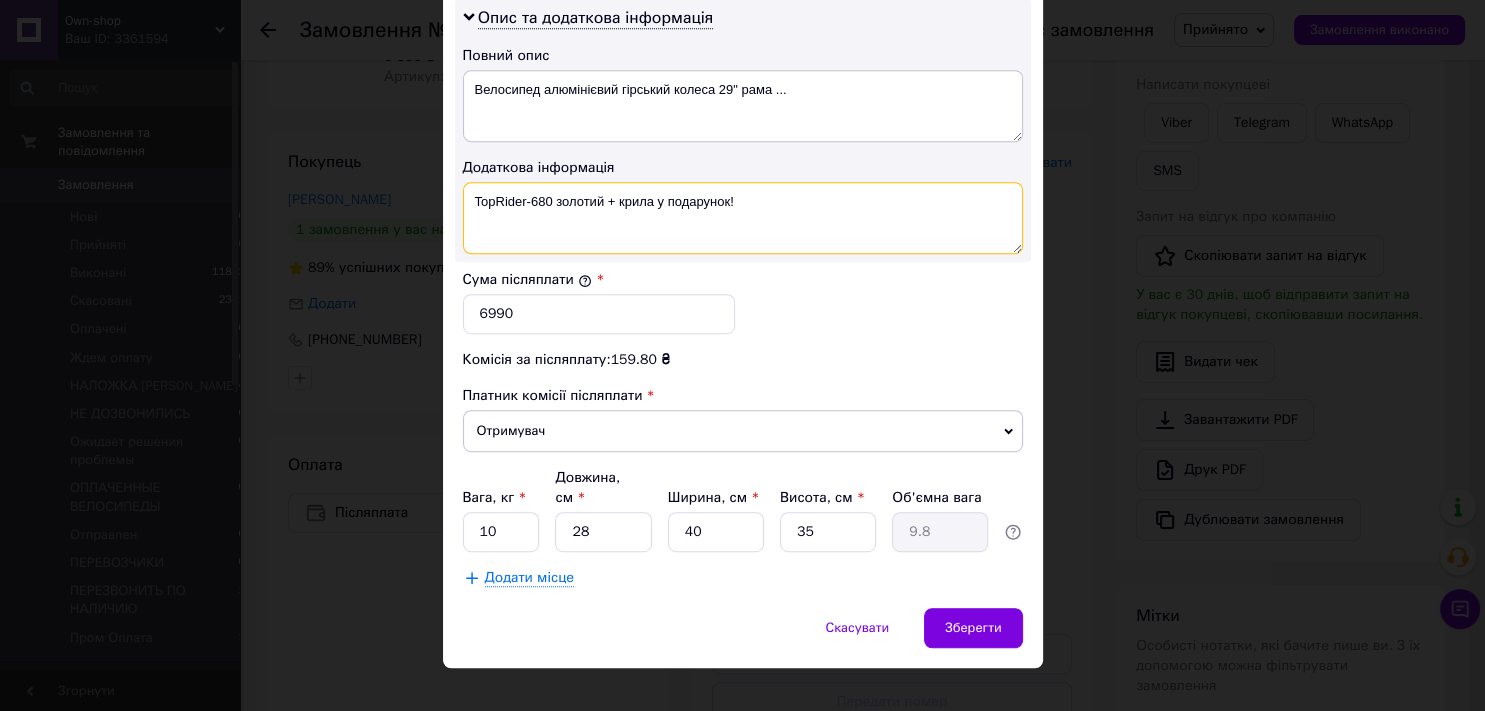 click on "TopRider-680 золотий + крила у подарунок!" at bounding box center (743, 218) 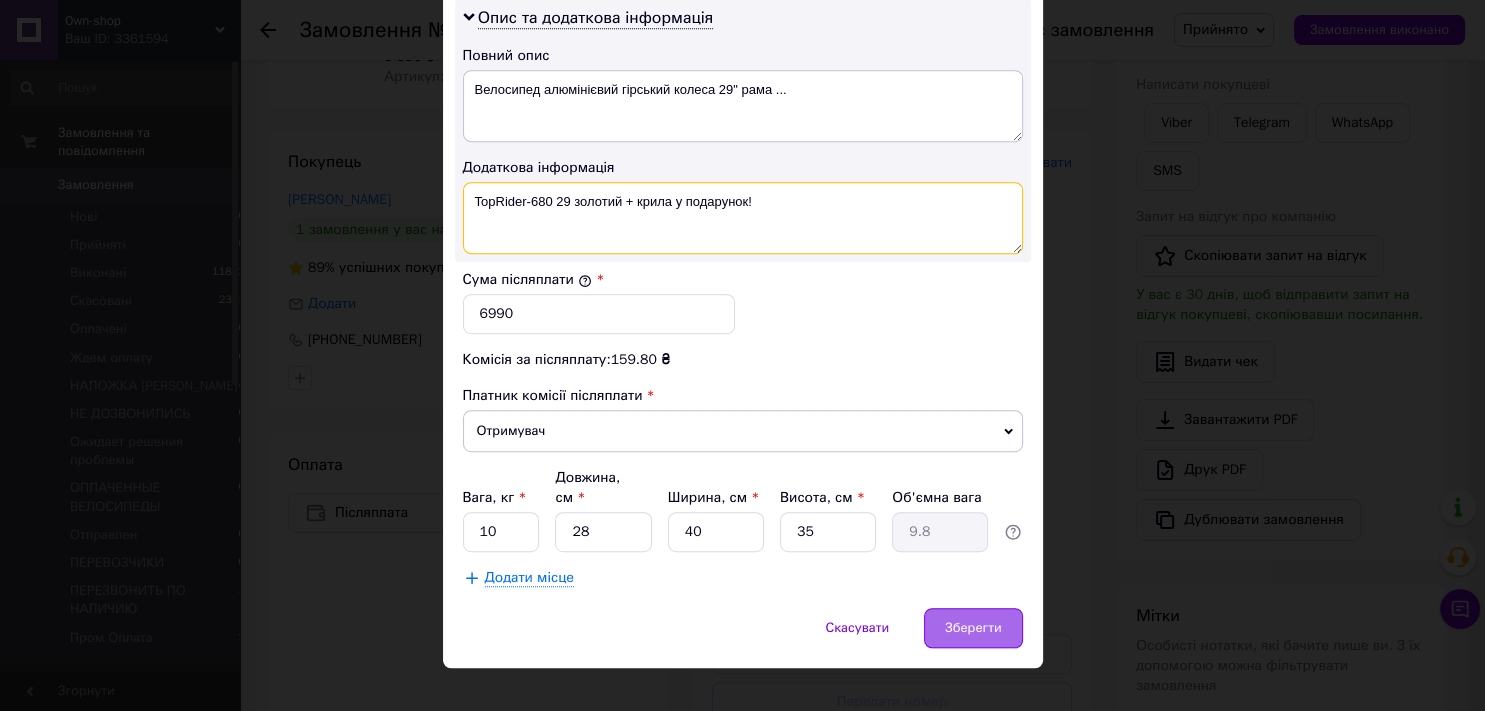 type on "TopRider-680 29 золотий + крила у подарунок!" 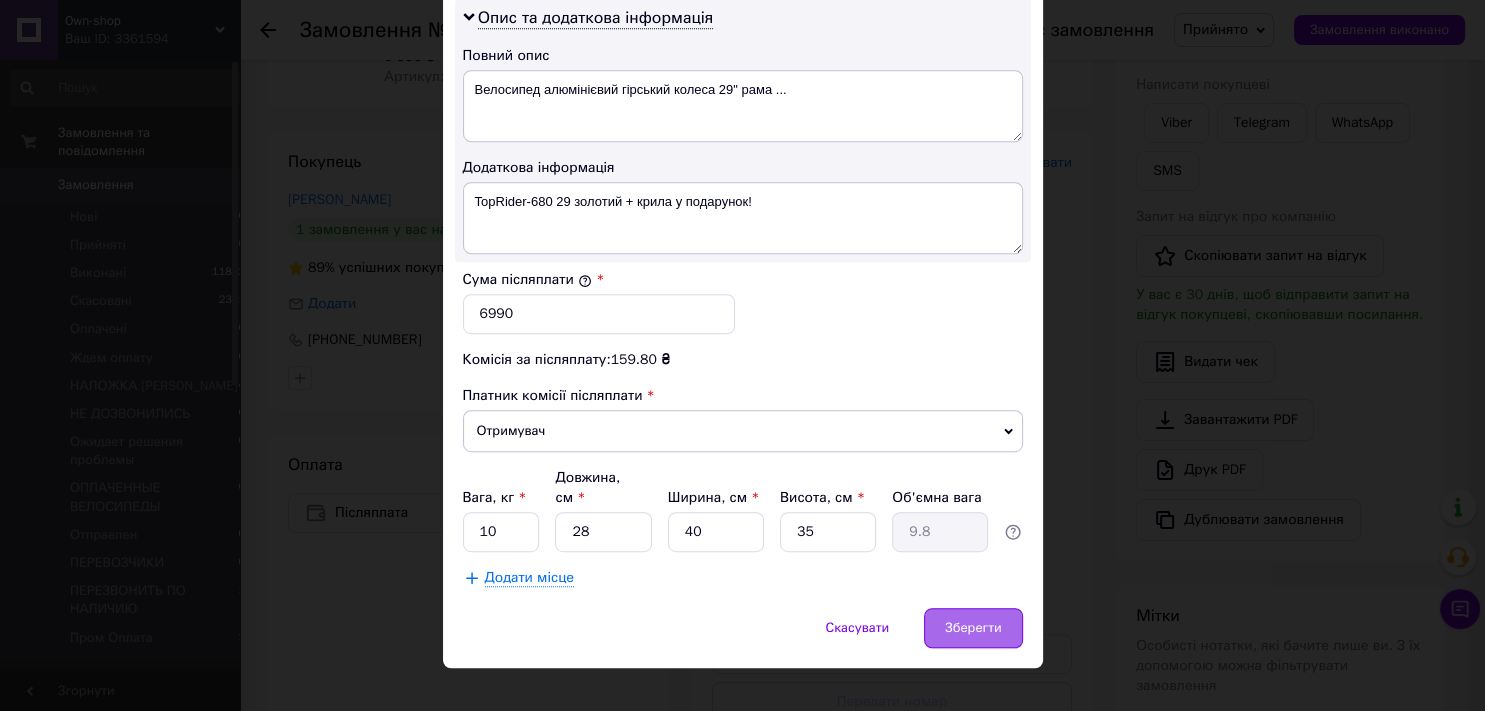 click on "Зберегти" at bounding box center (973, 628) 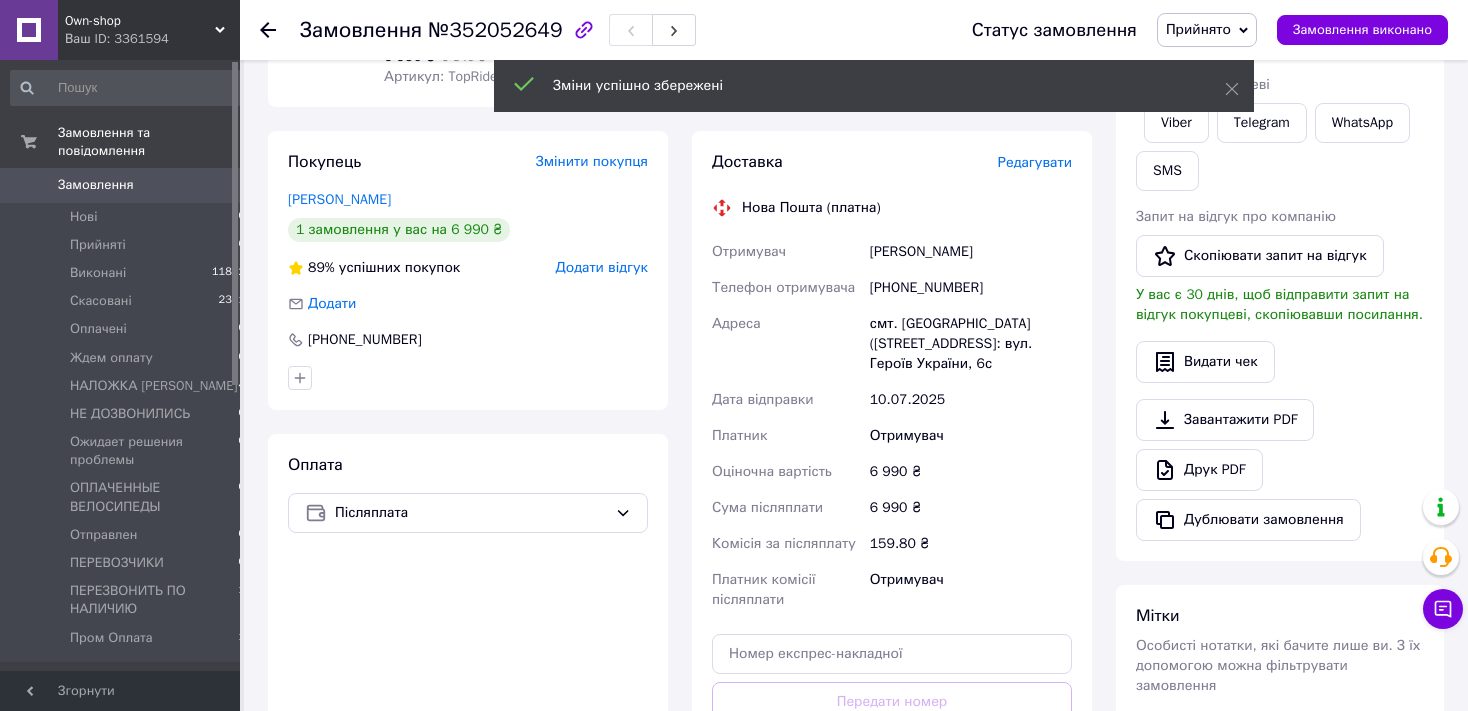 click on "Редагувати" at bounding box center (1035, 162) 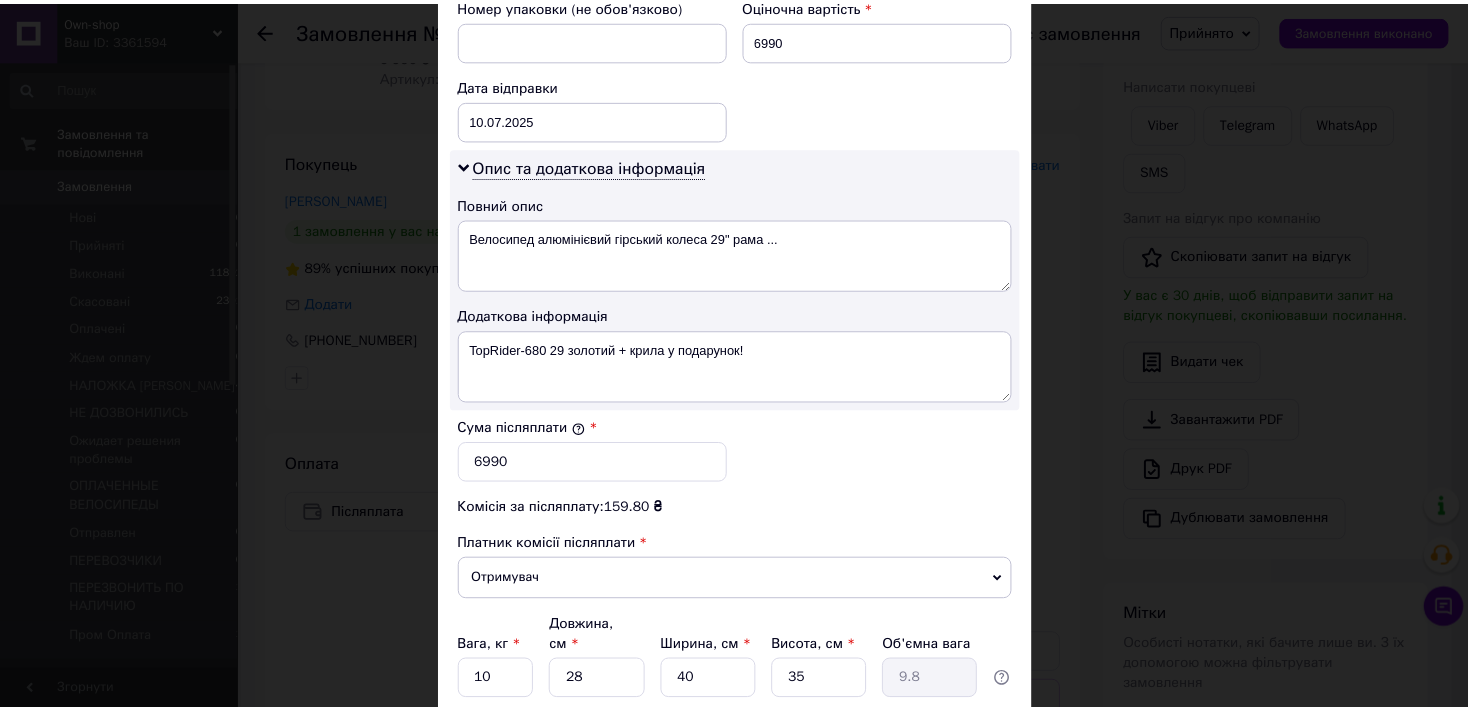 scroll, scrollTop: 1032, scrollLeft: 0, axis: vertical 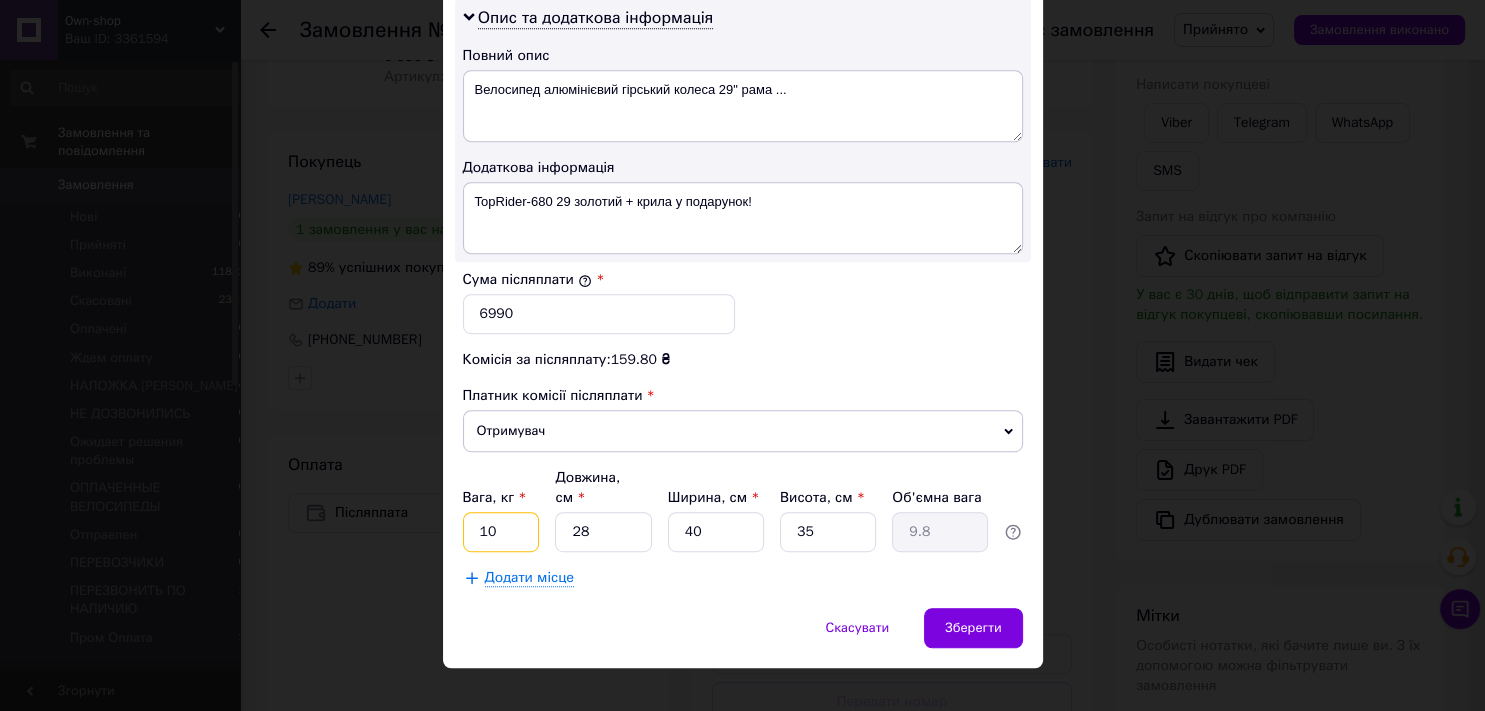 click on "10" at bounding box center (501, 532) 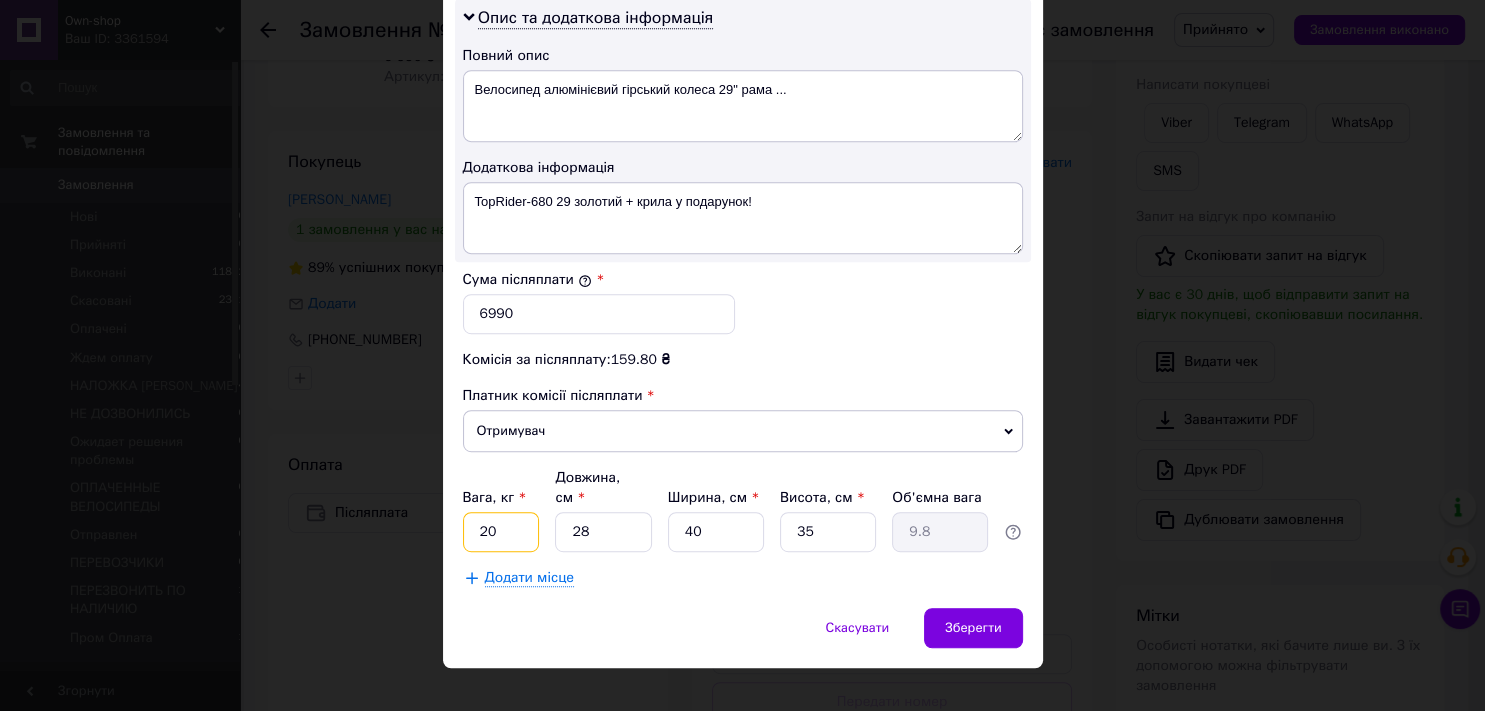 type on "20" 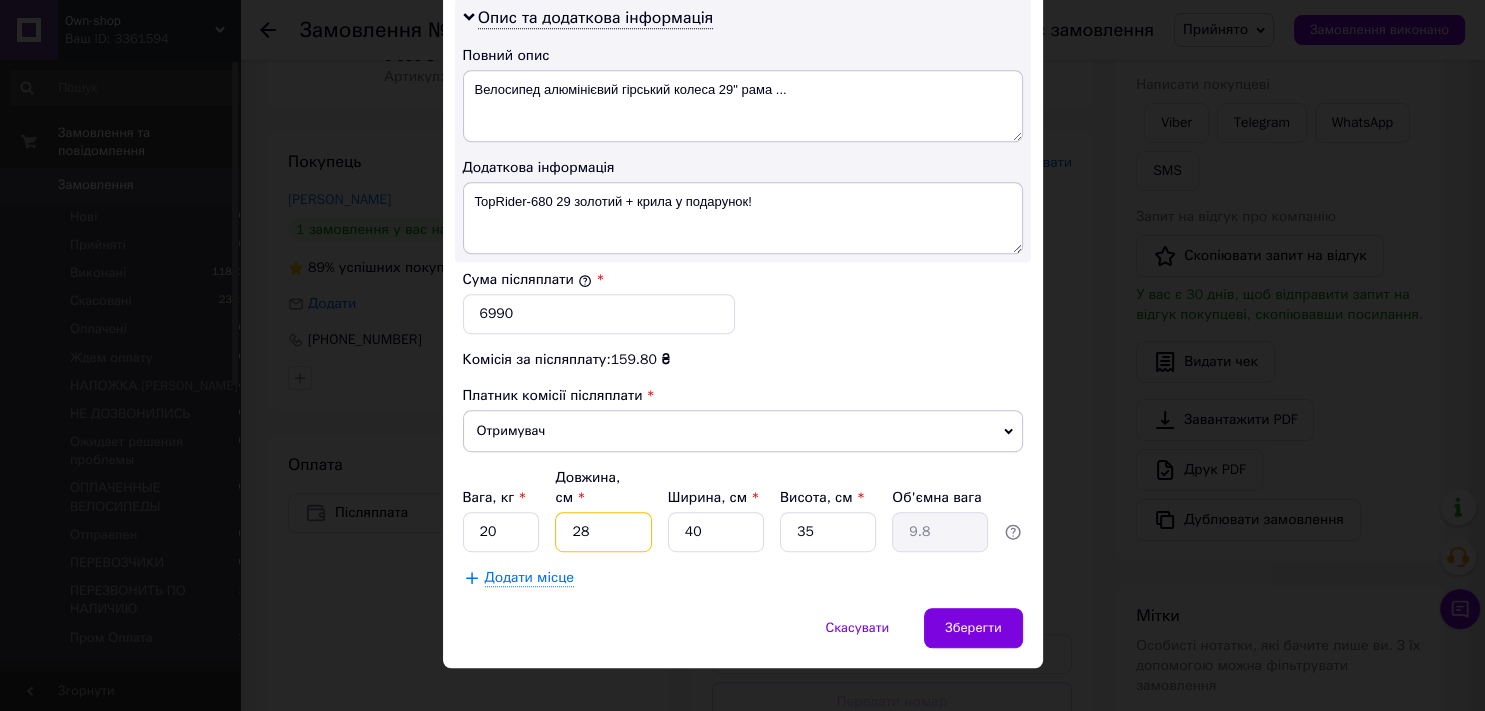 type on "1" 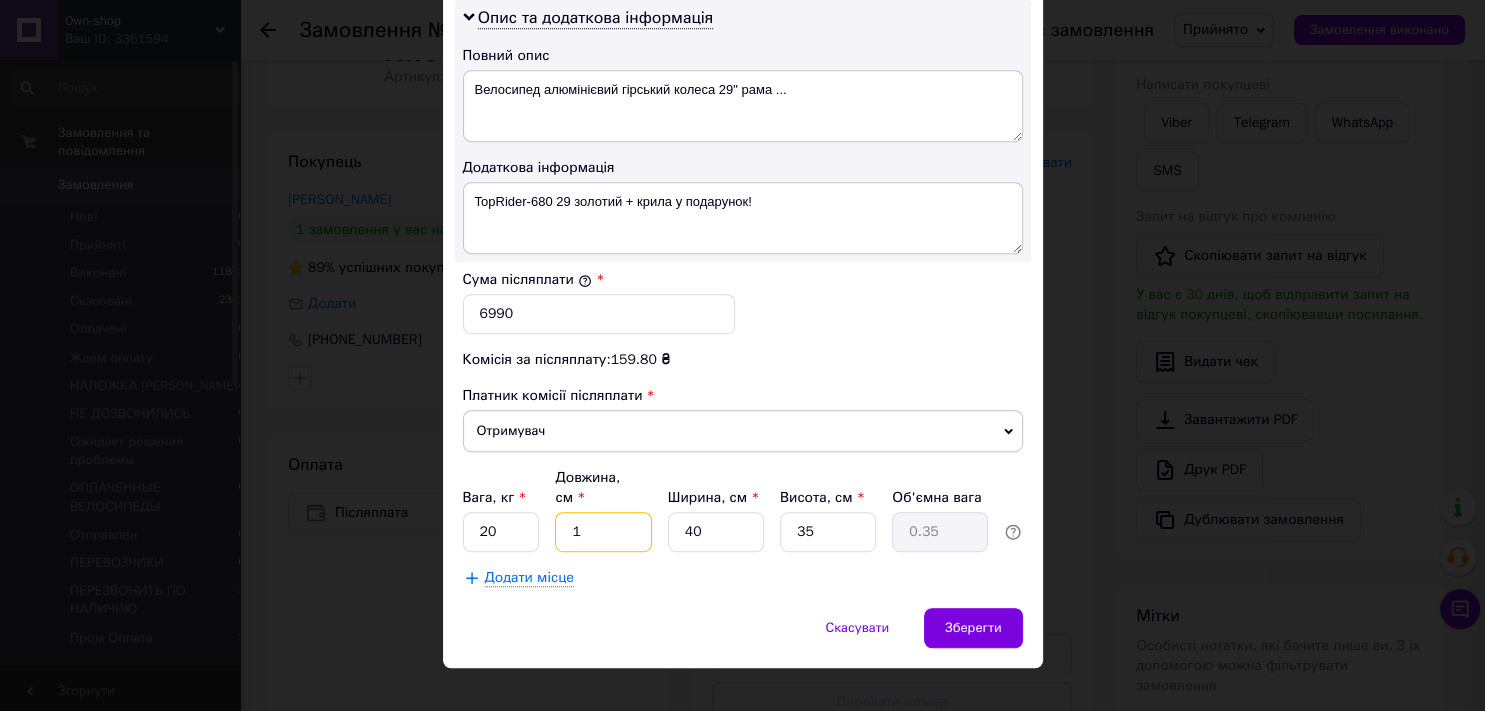 type on "14" 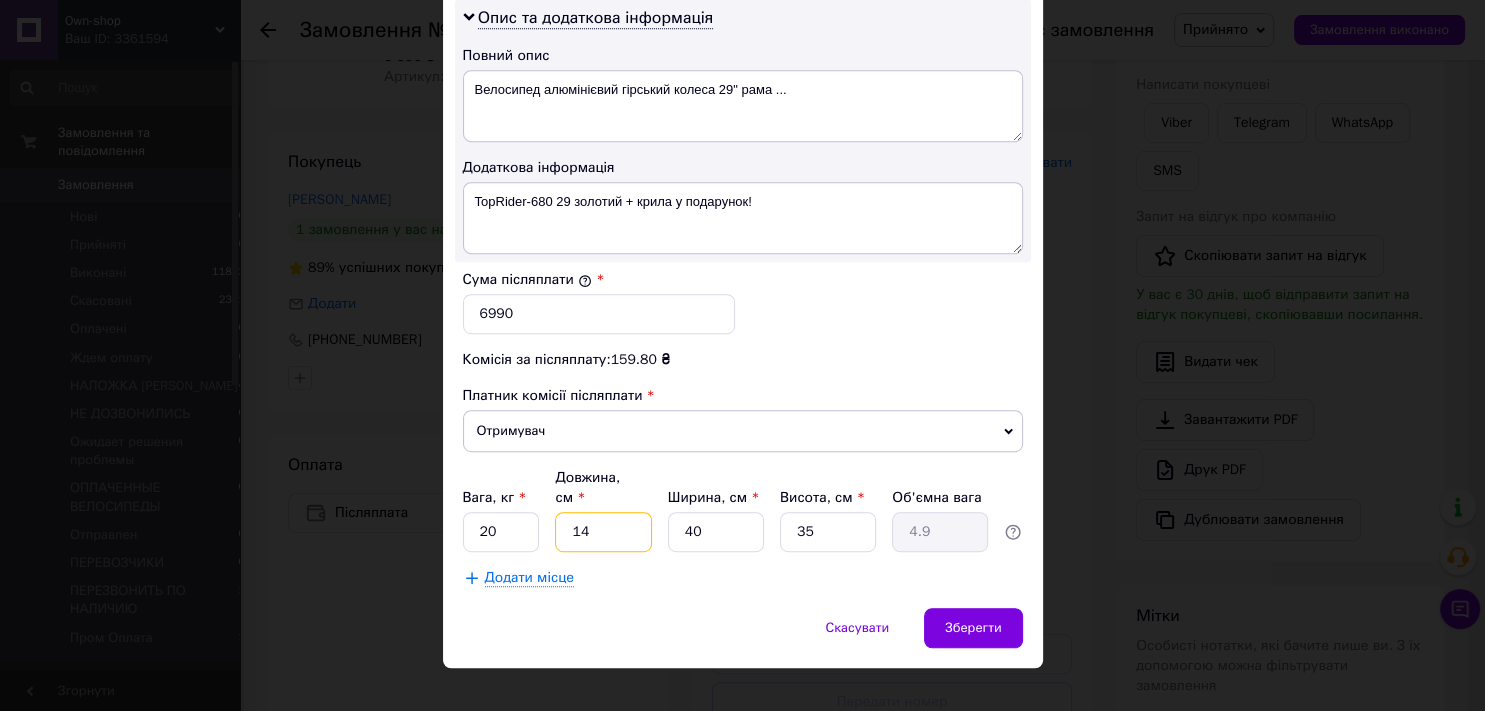 type on "141" 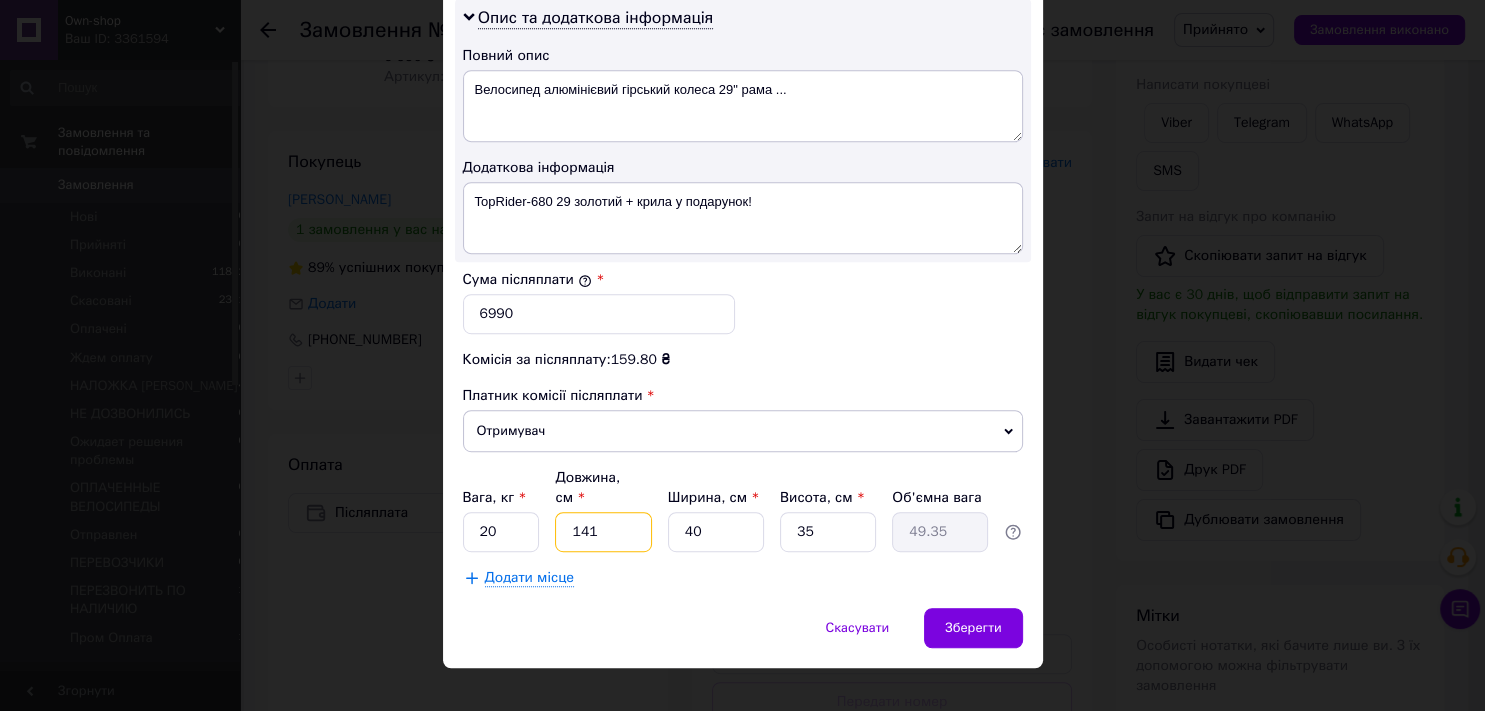 type on "141" 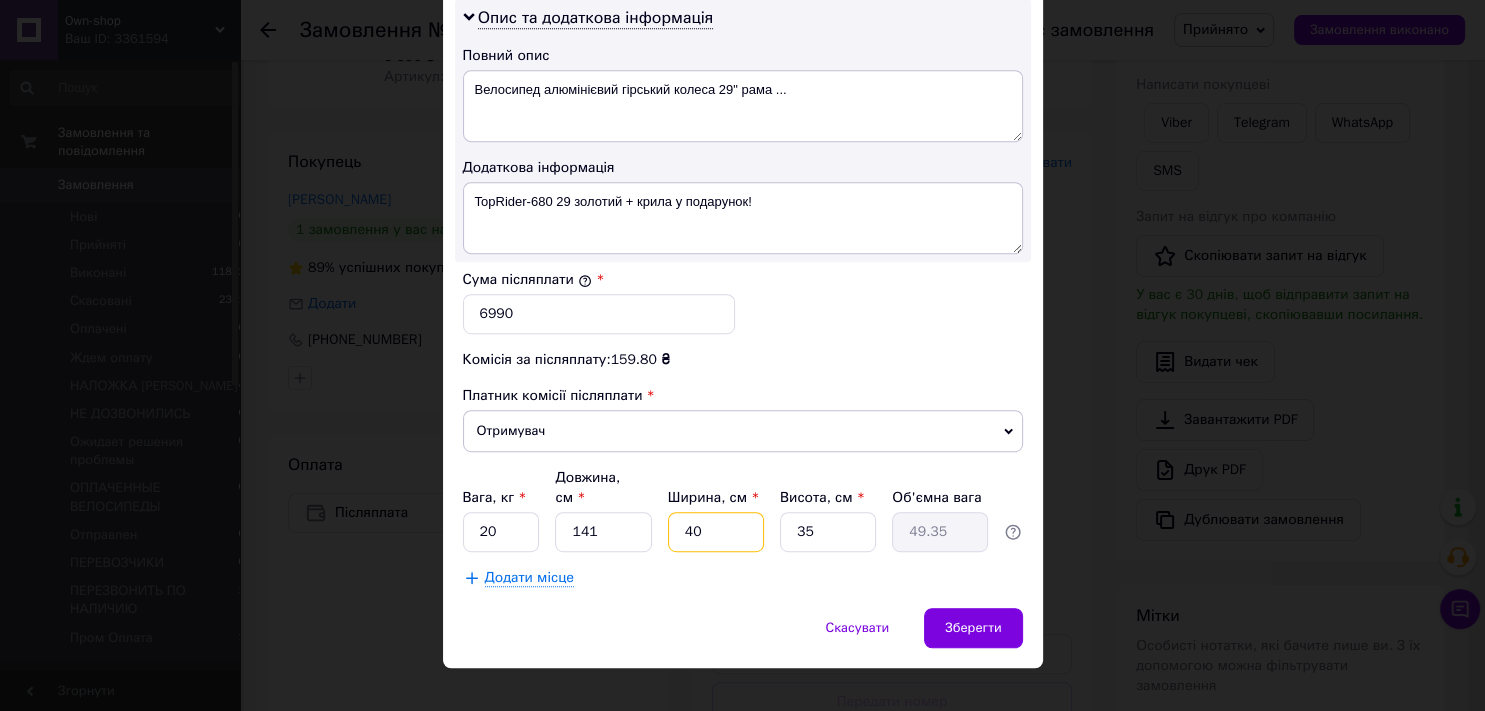 type on "1" 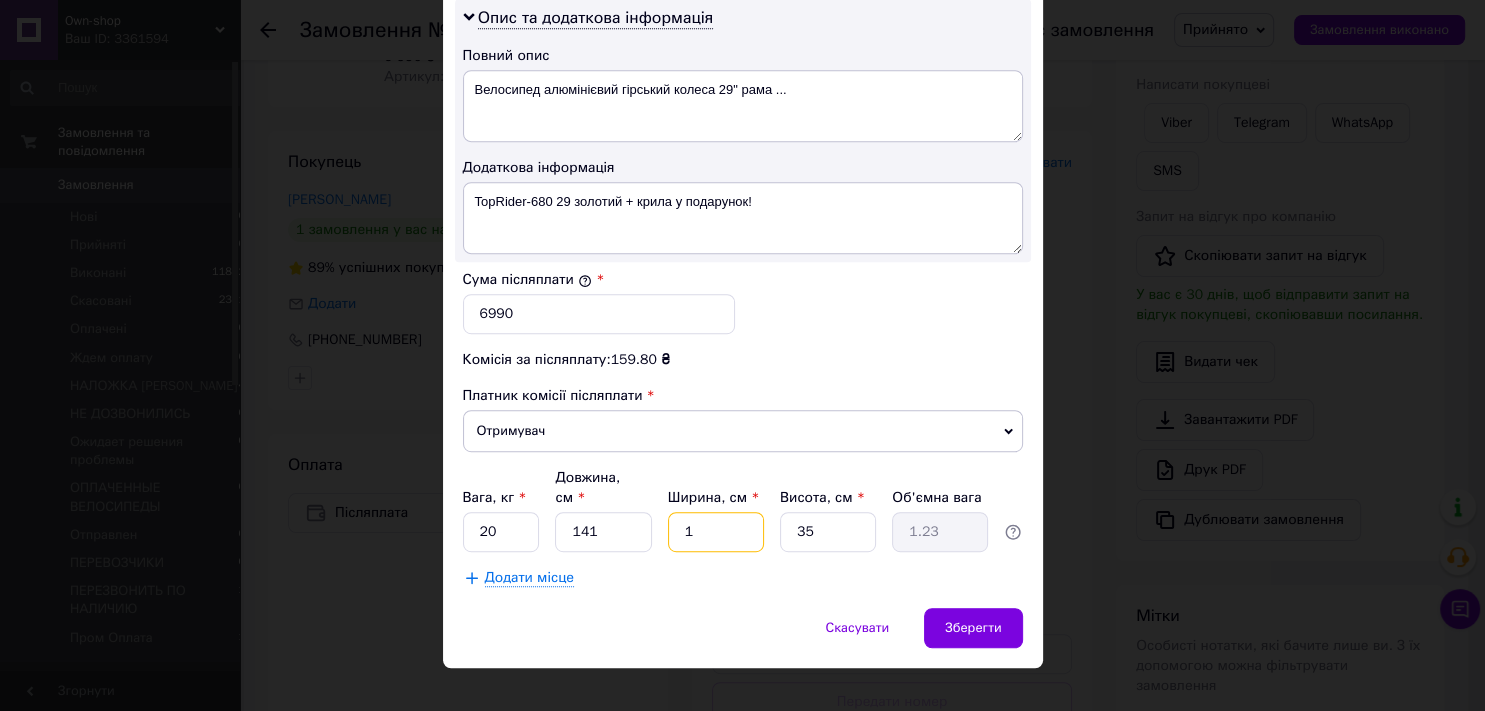 type on "18" 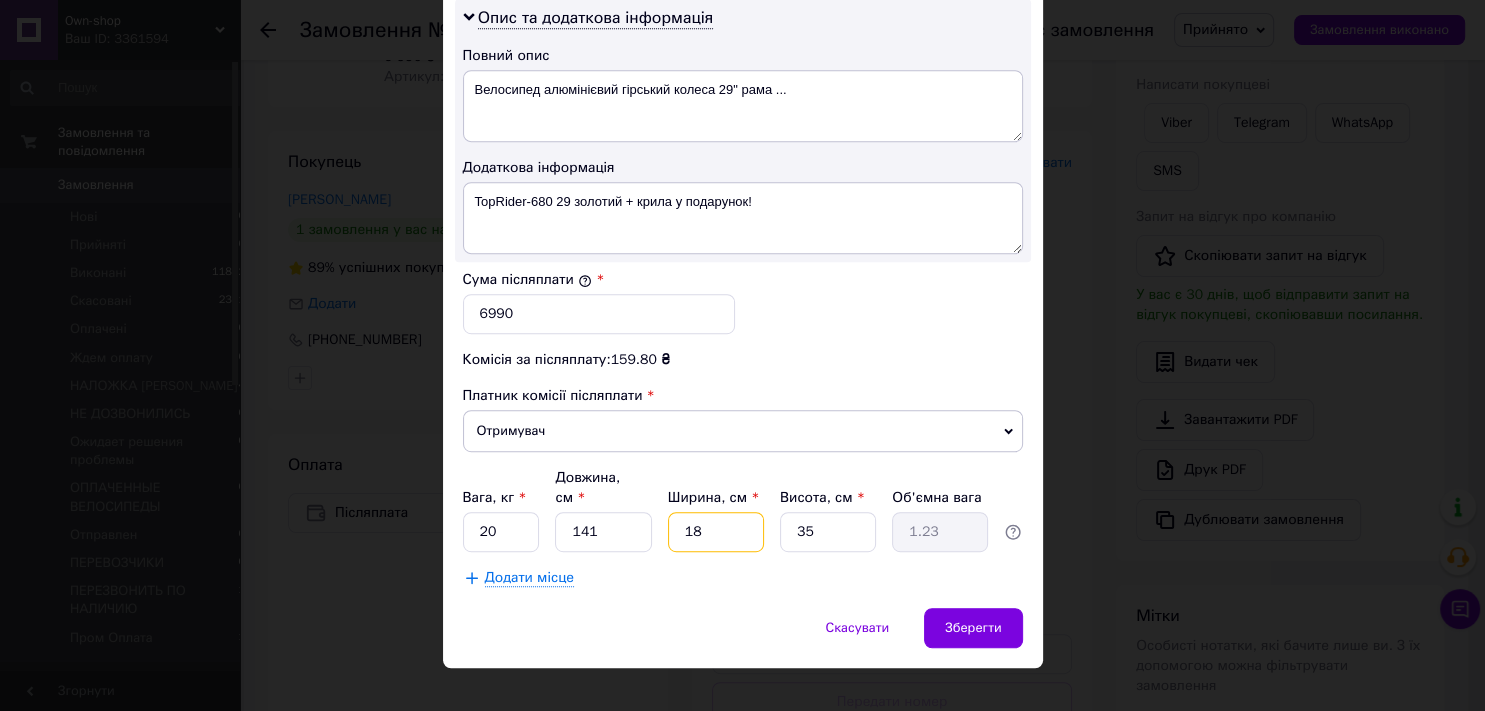type on "22.21" 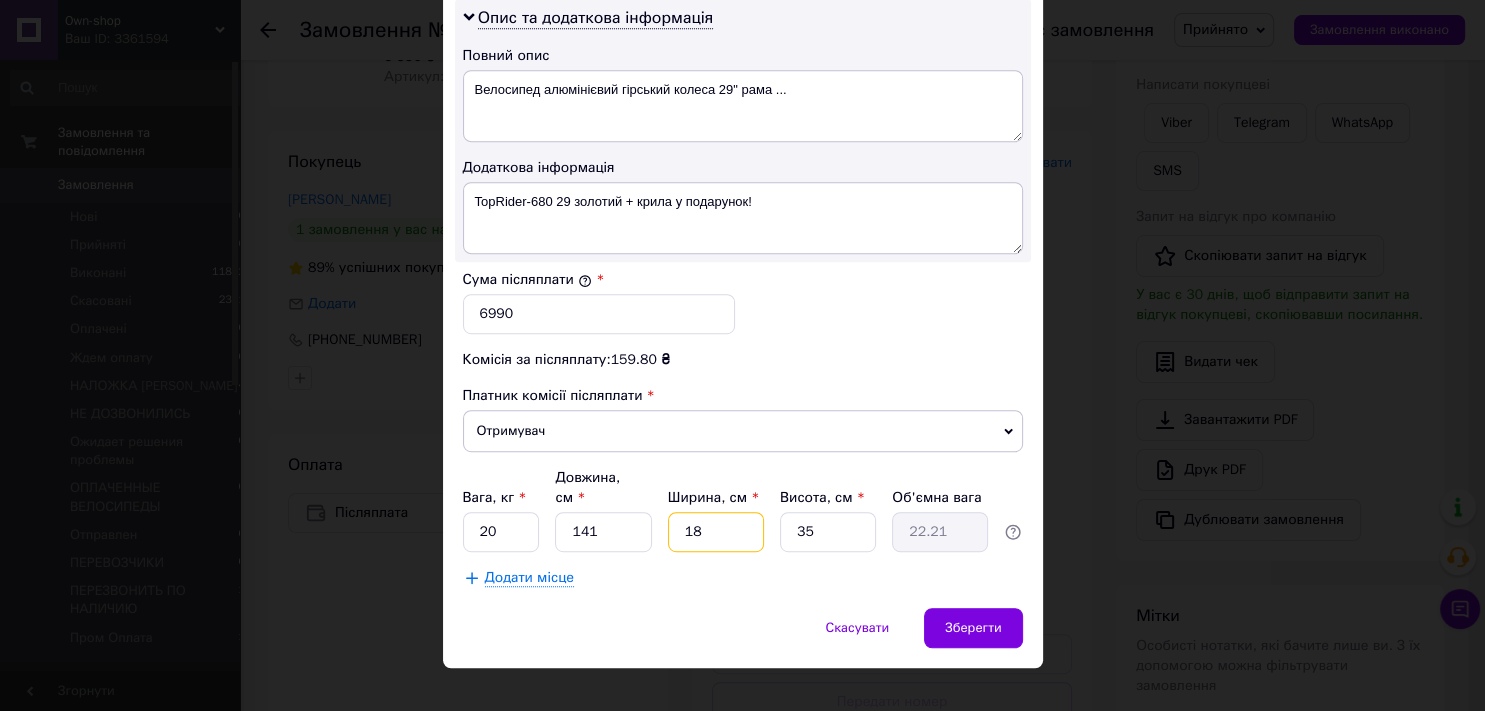 type on "18" 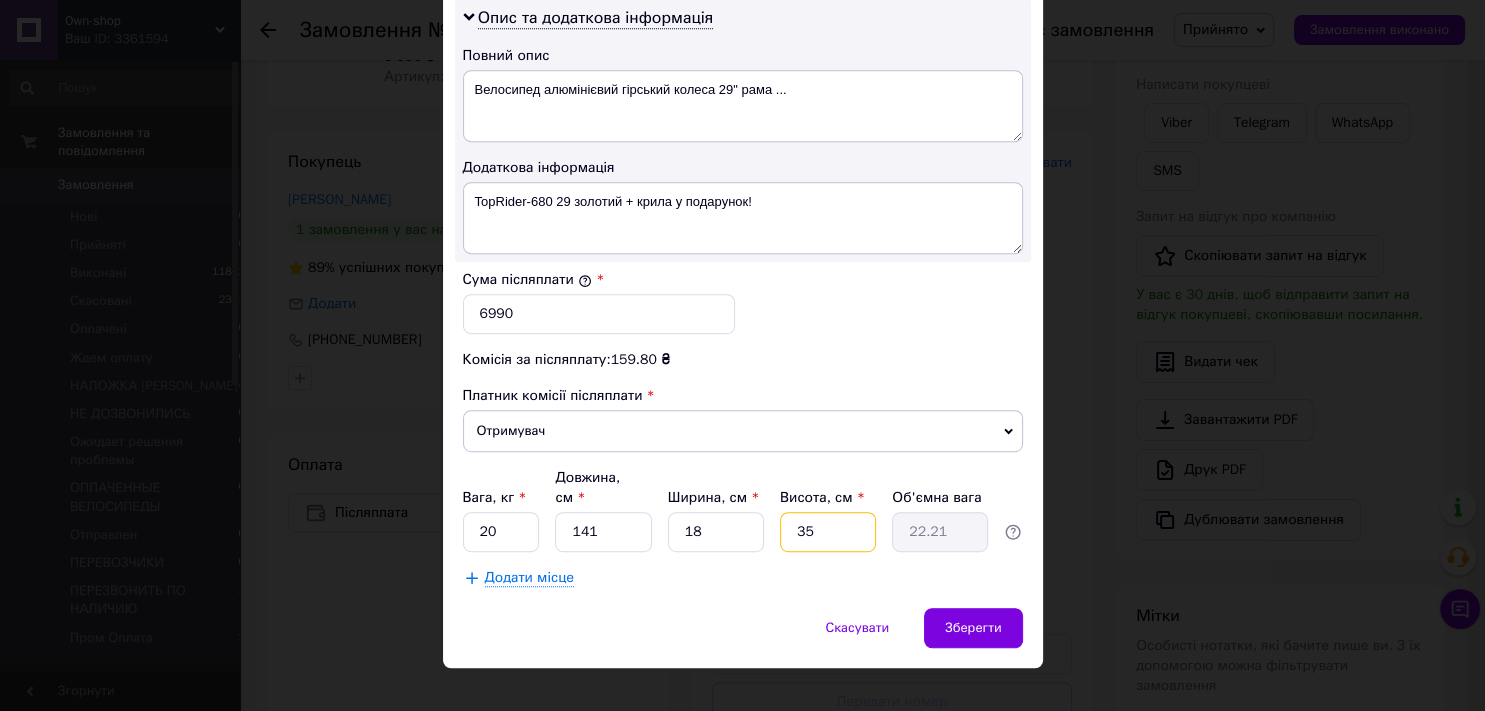 type on "3" 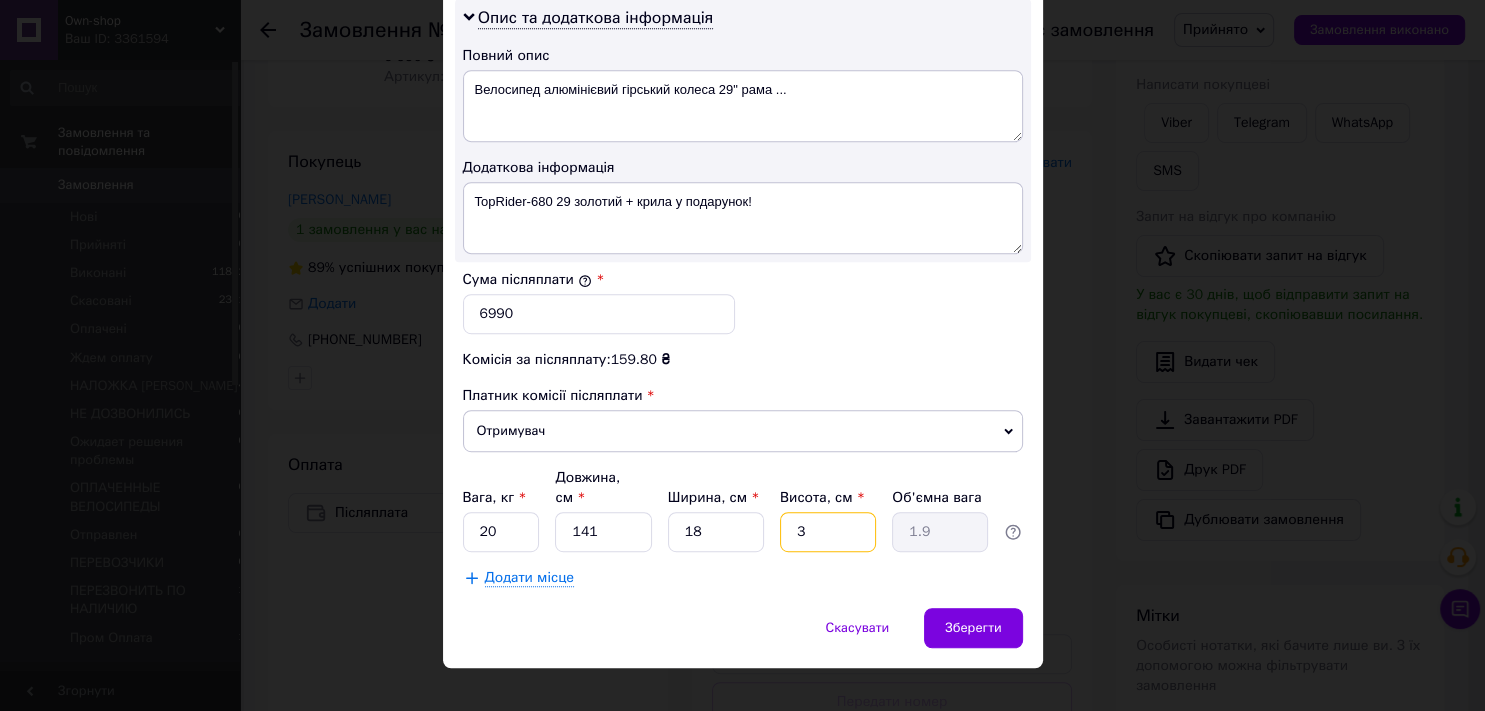 type 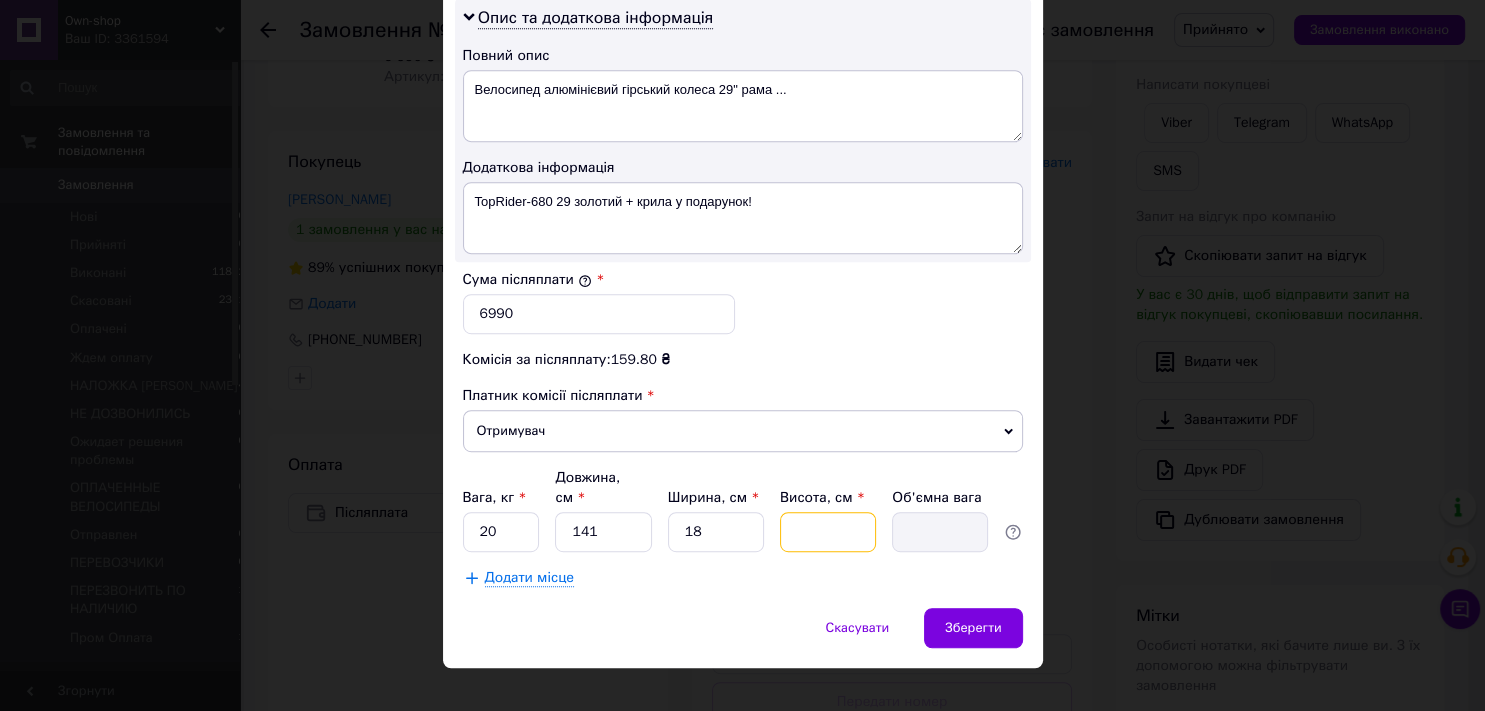 type on "7" 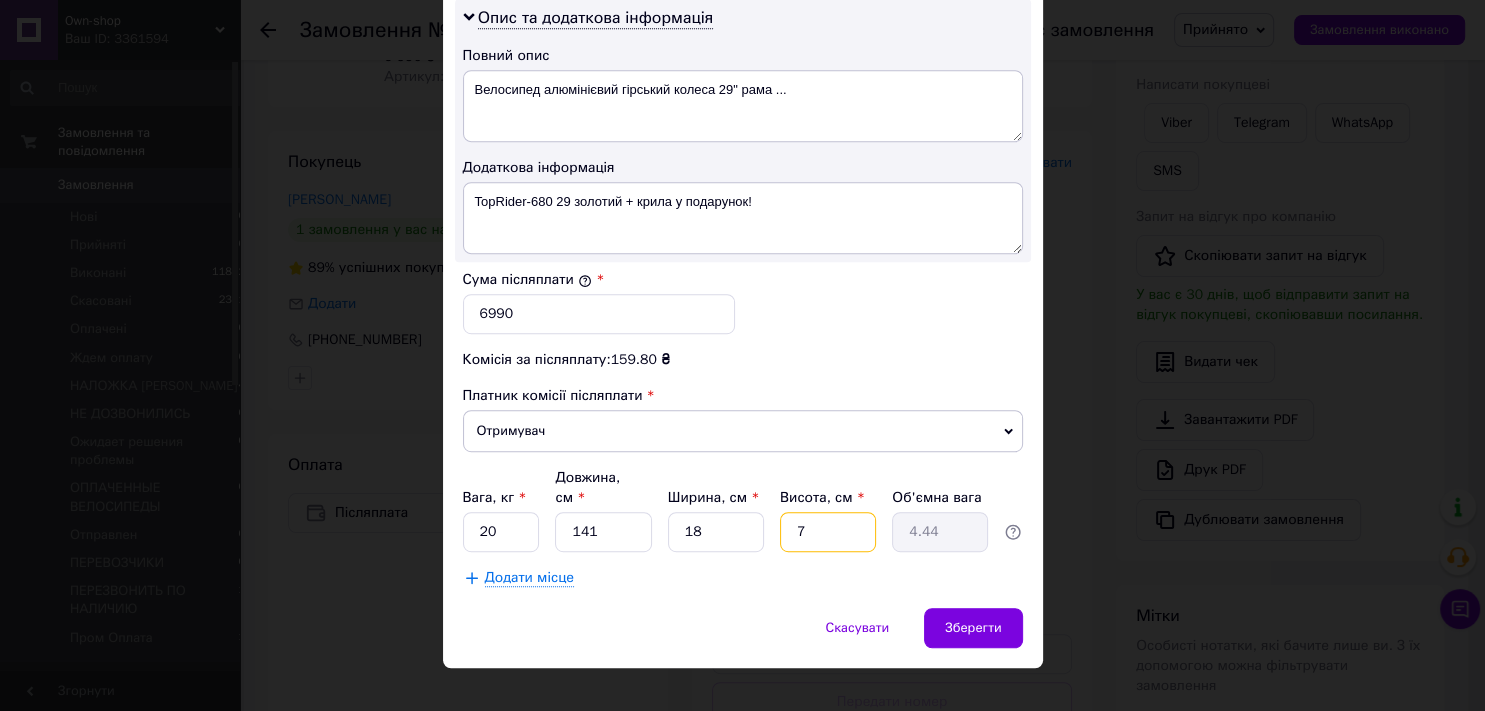 type on "71" 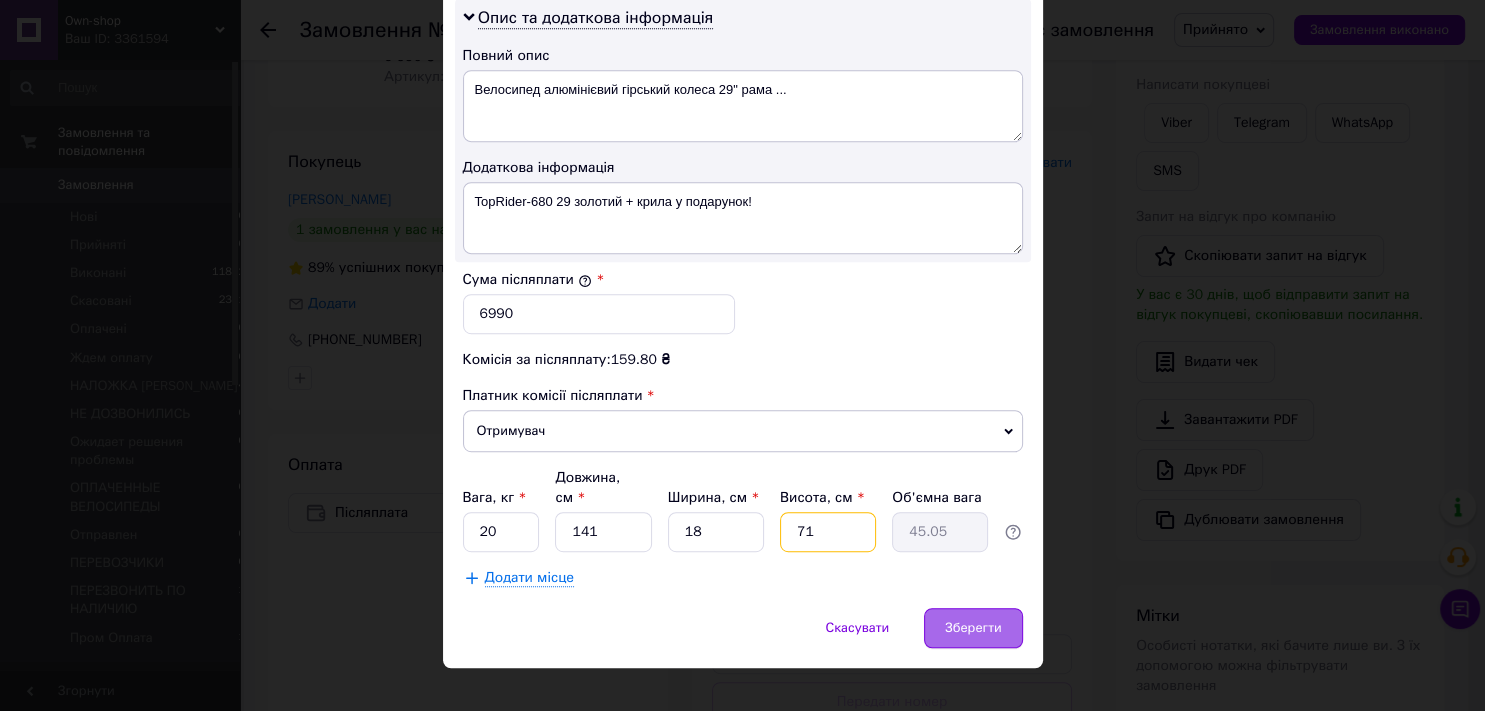 type on "71" 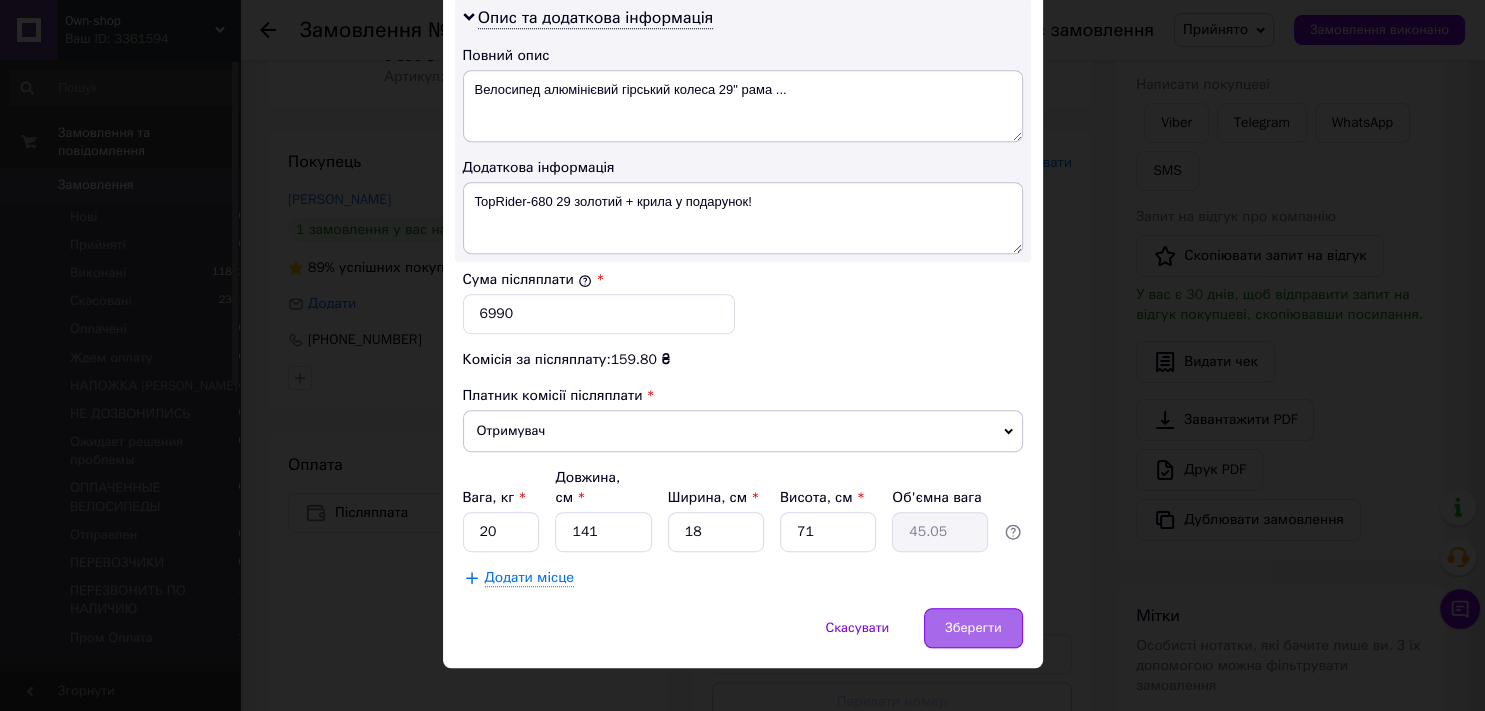 click on "Зберегти" at bounding box center (973, 628) 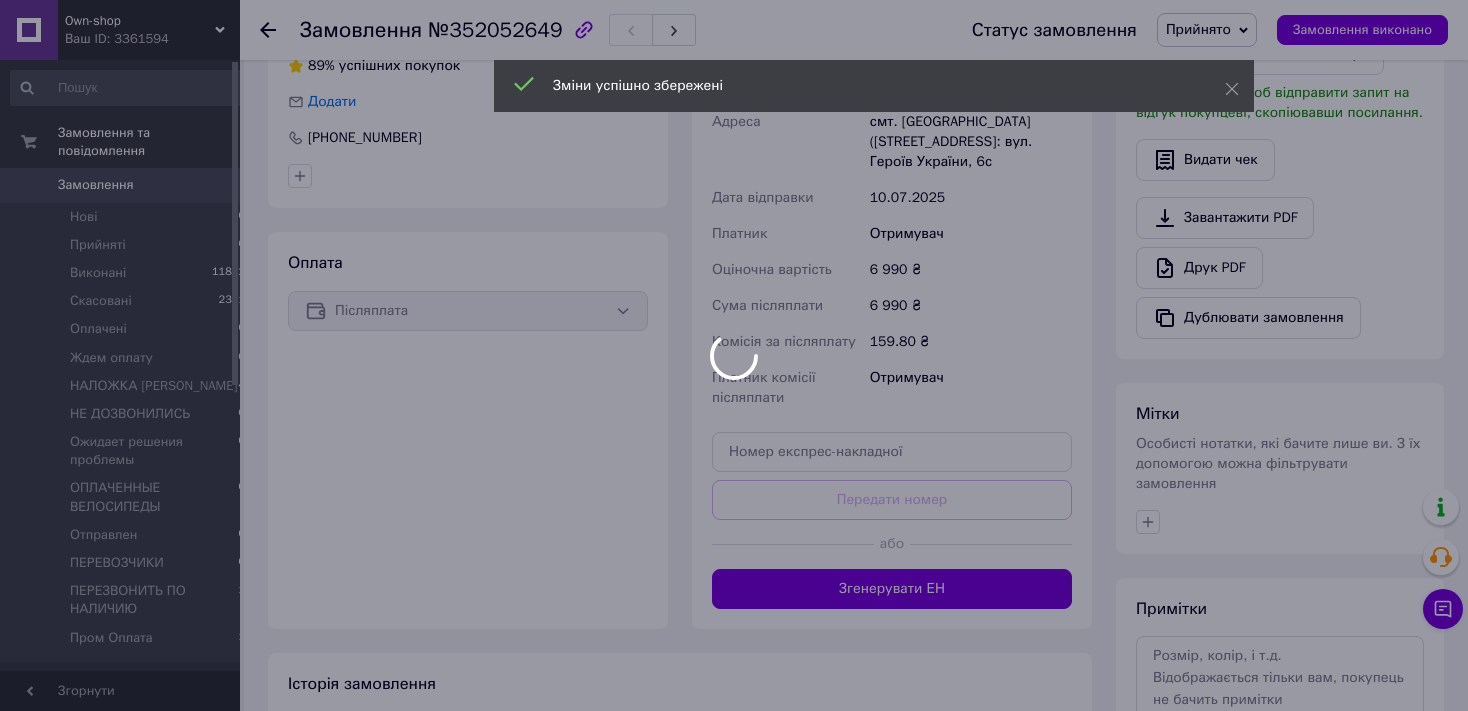 scroll, scrollTop: 633, scrollLeft: 0, axis: vertical 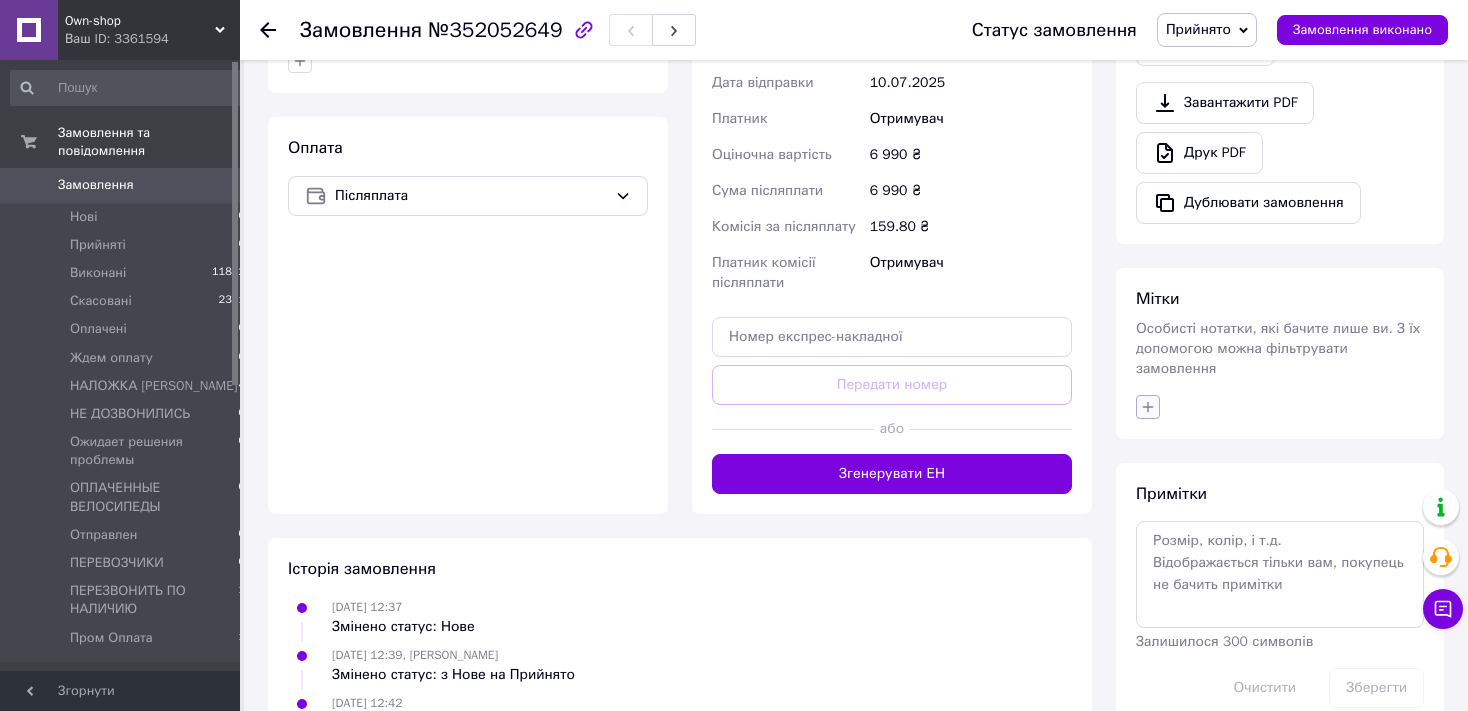 click at bounding box center [1148, 407] 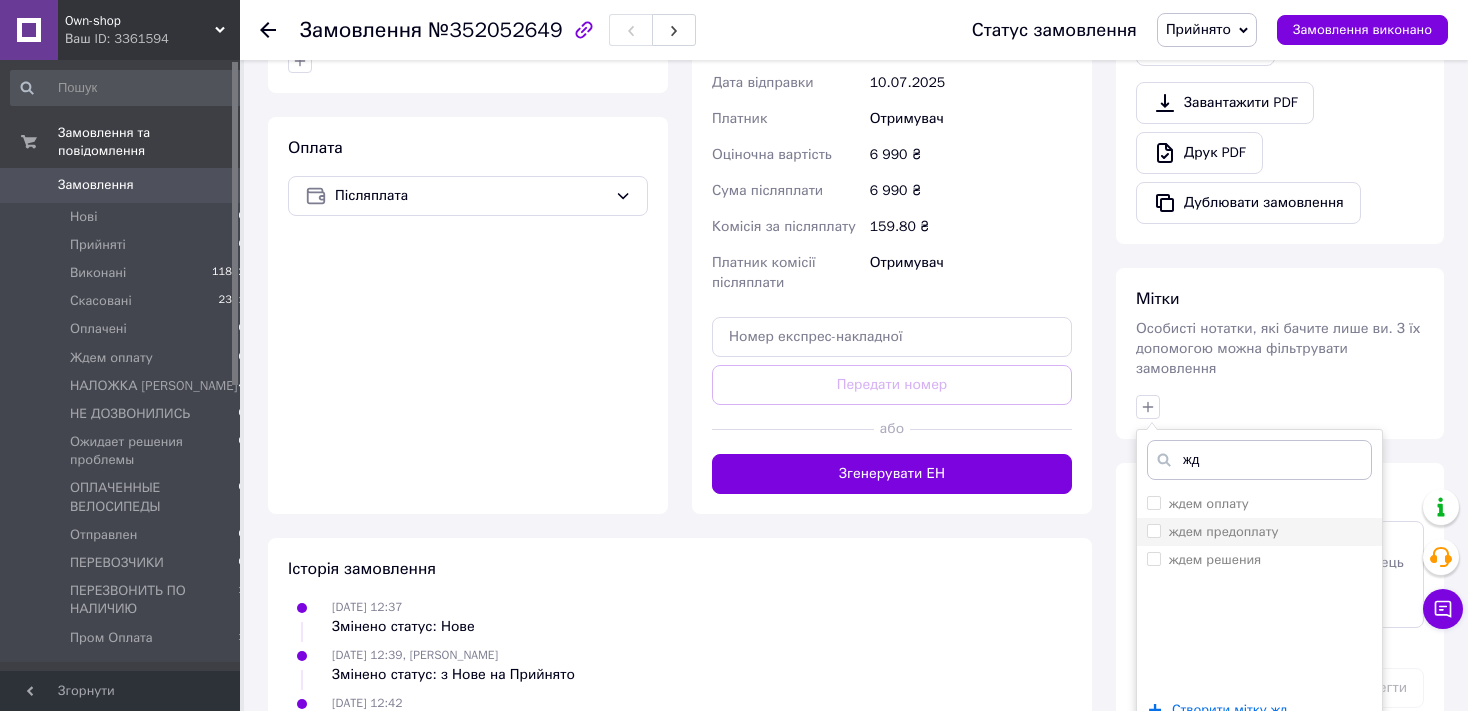 type on "жд" 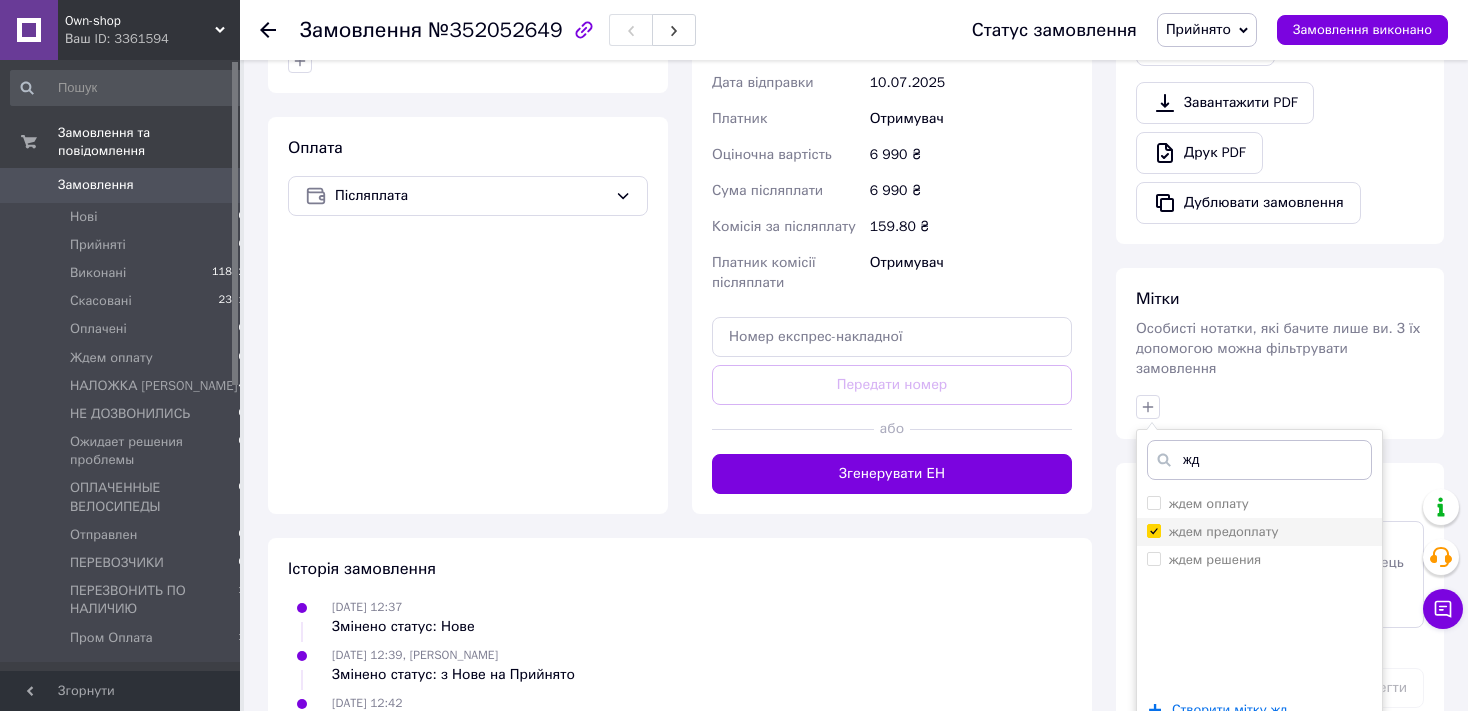 checkbox on "true" 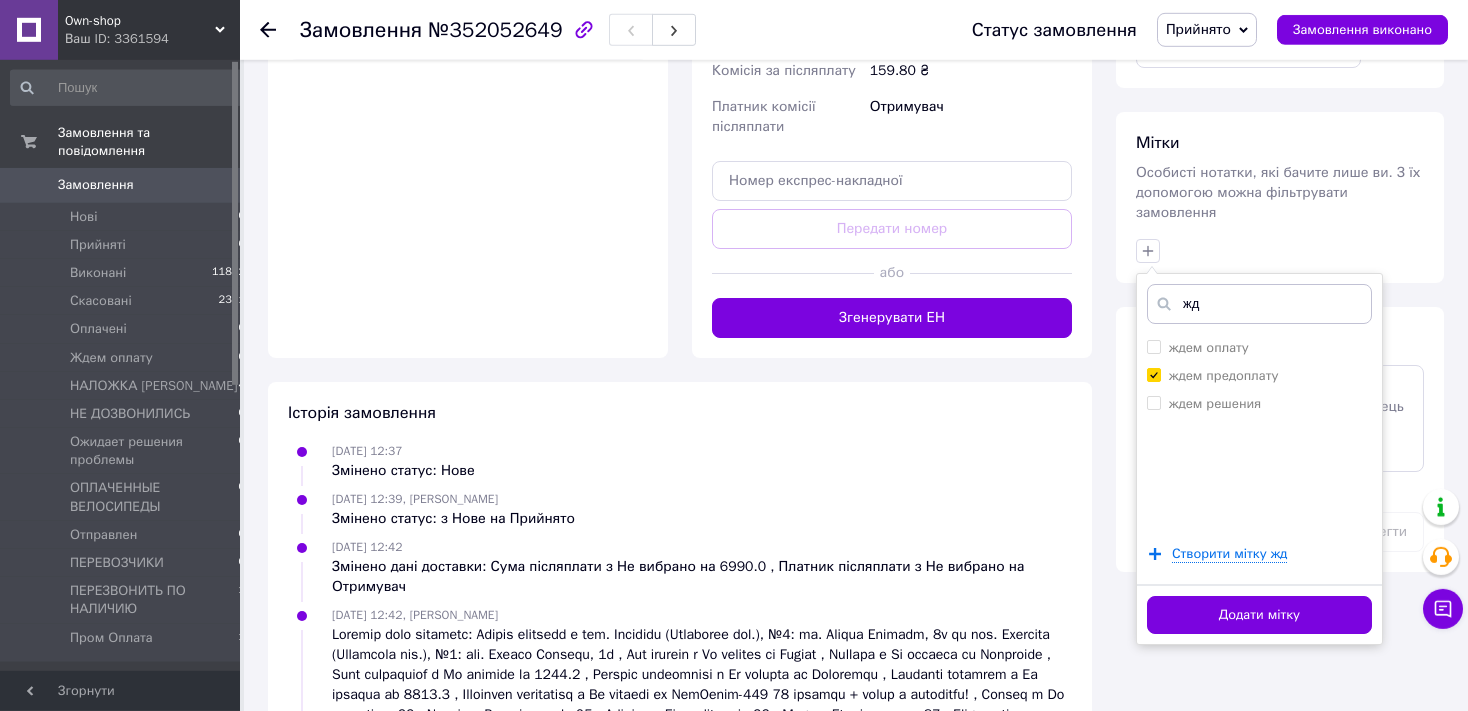 scroll, scrollTop: 874, scrollLeft: 0, axis: vertical 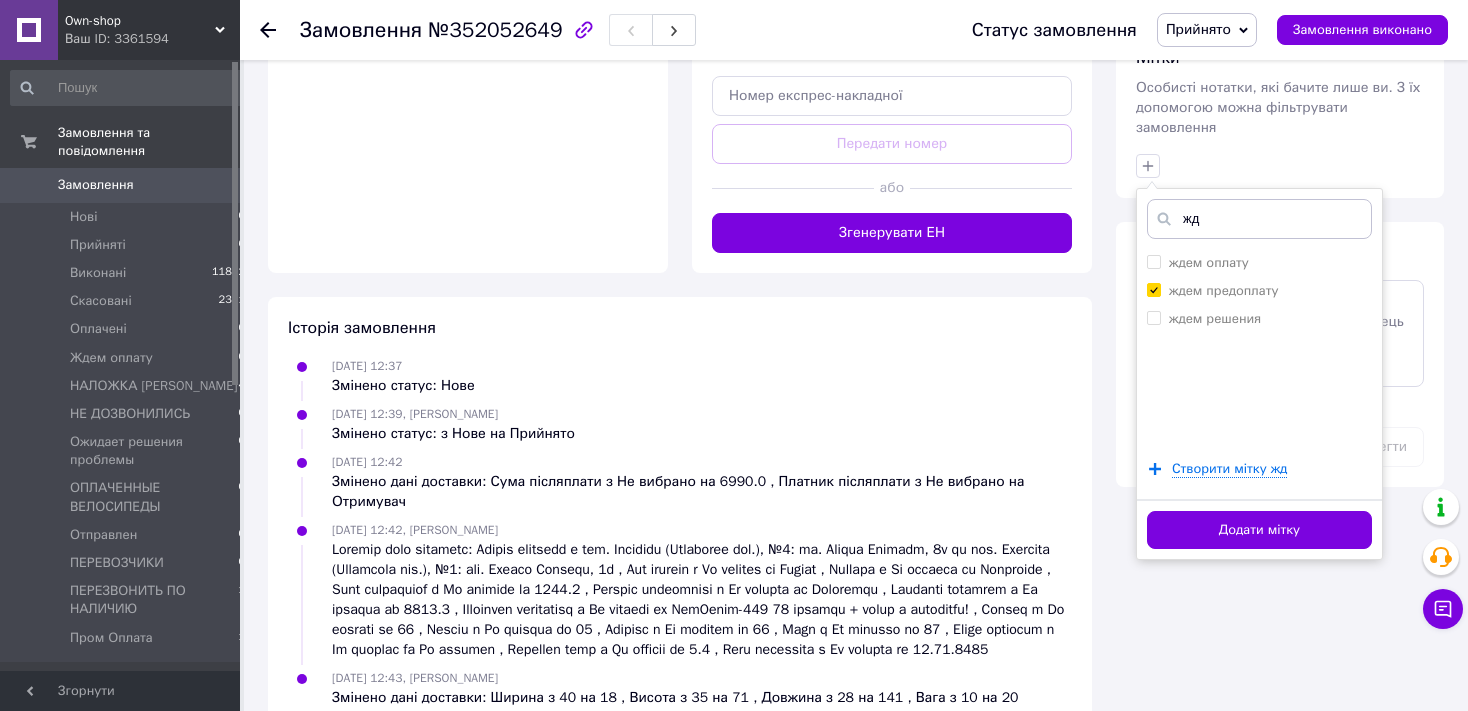 drag, startPoint x: 1273, startPoint y: 503, endPoint x: 1234, endPoint y: 499, distance: 39.20459 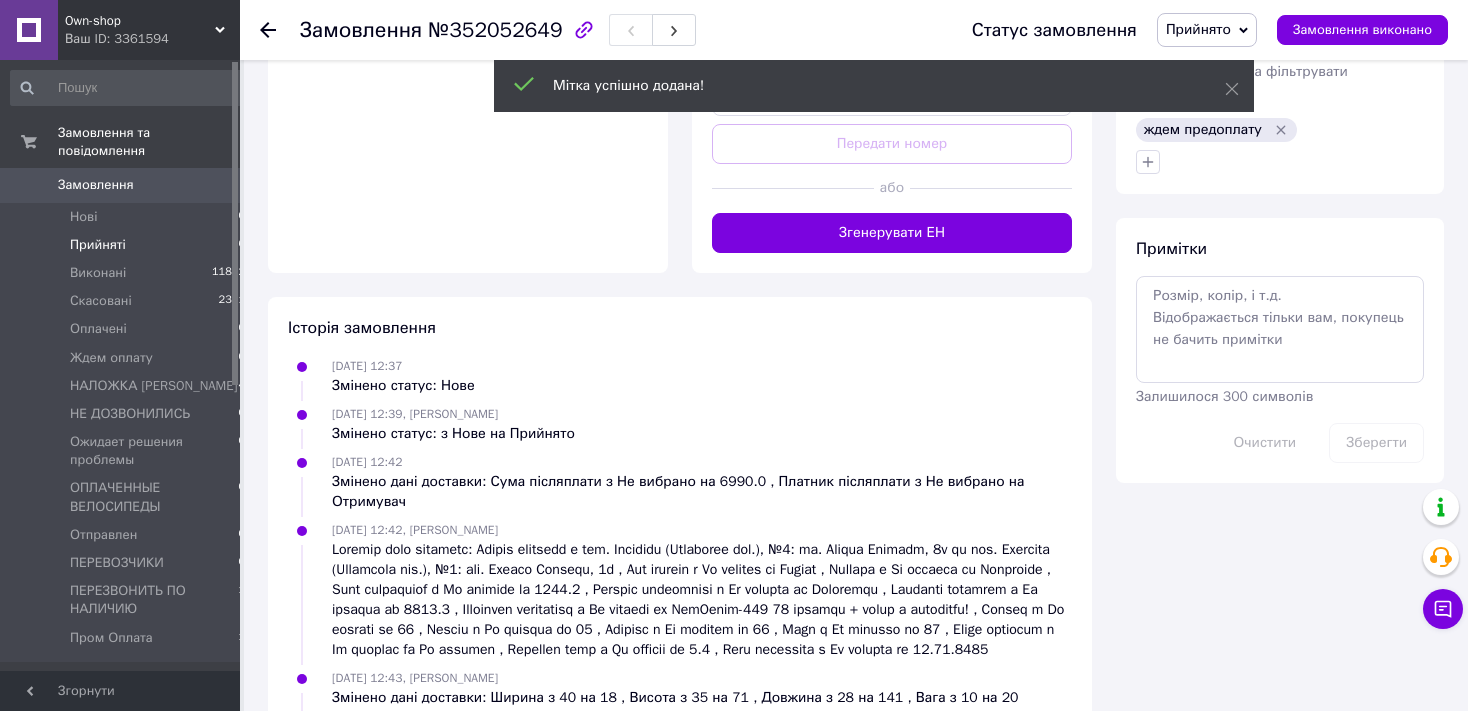 click on "Прийняті" at bounding box center (98, 245) 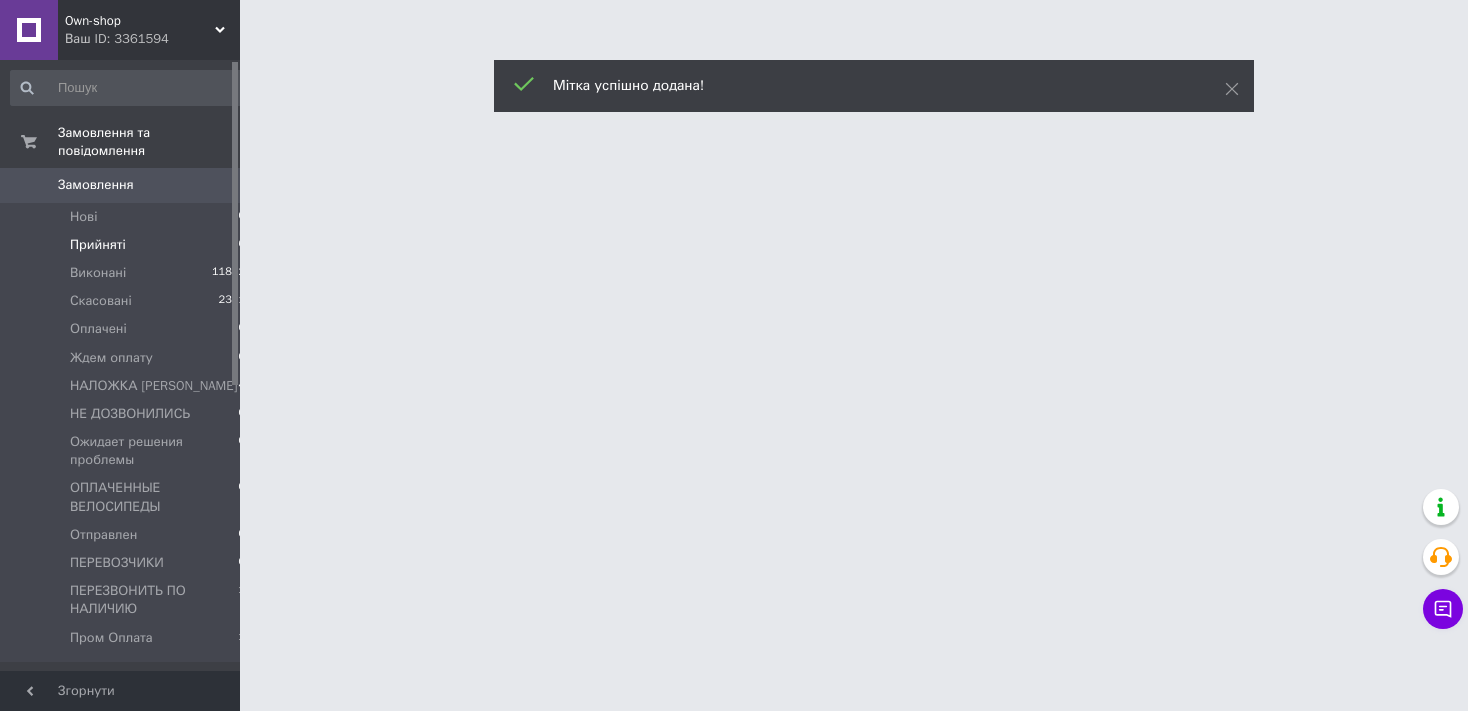 scroll, scrollTop: 0, scrollLeft: 0, axis: both 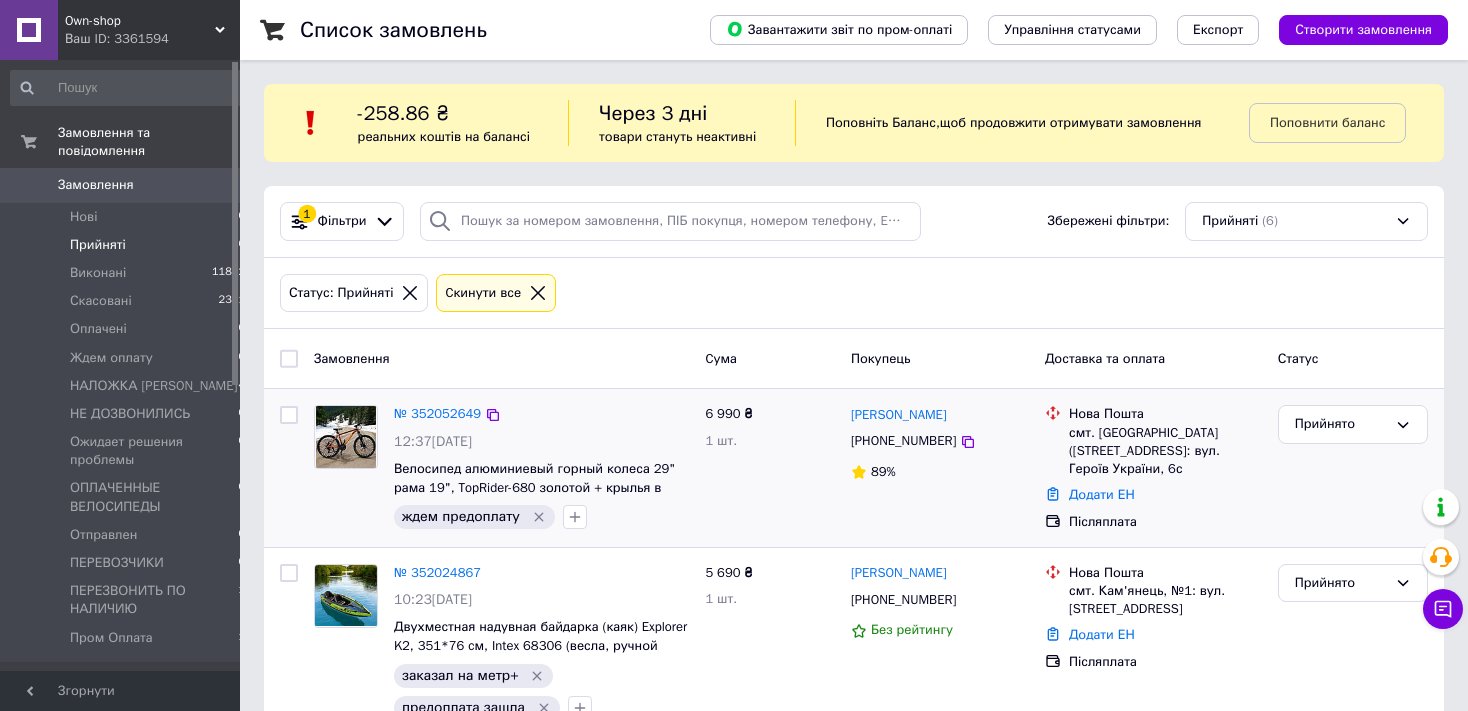 click 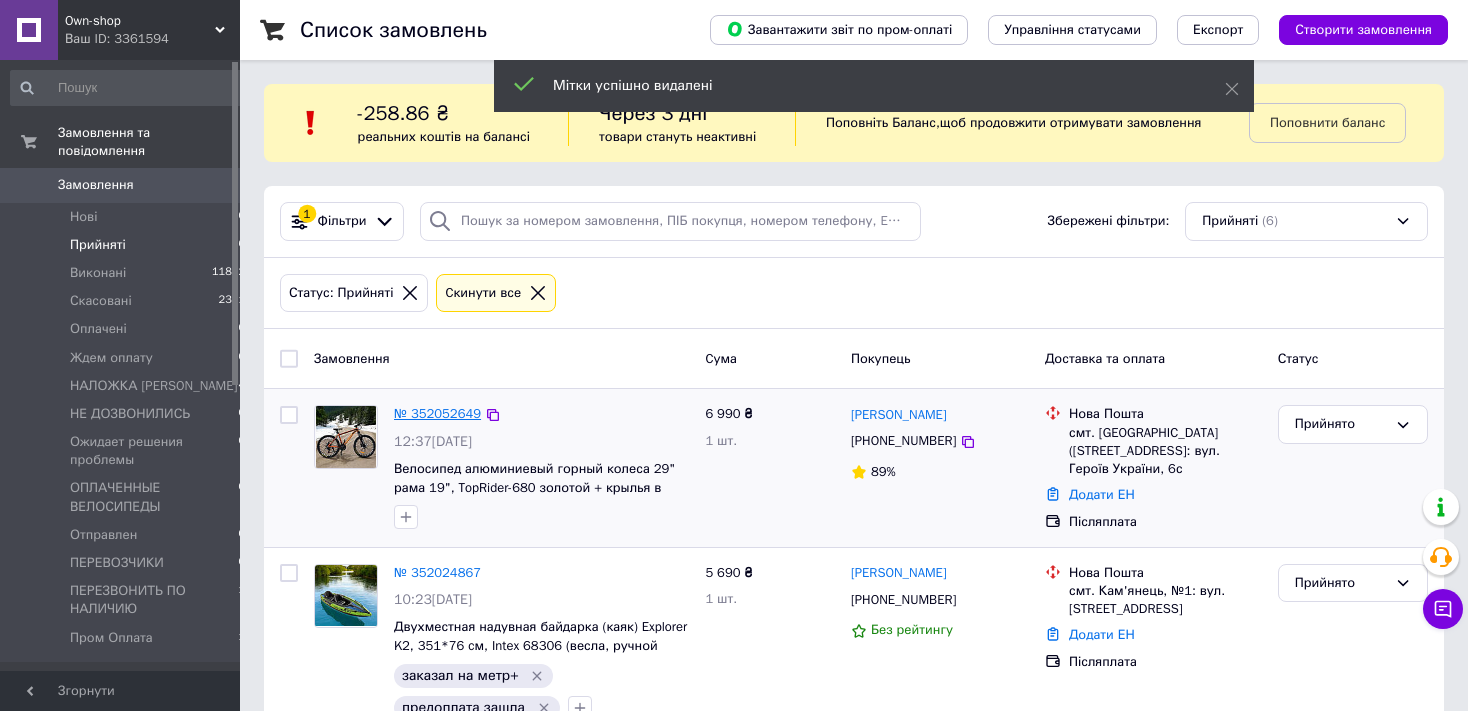 click on "№ 352052649" at bounding box center [437, 413] 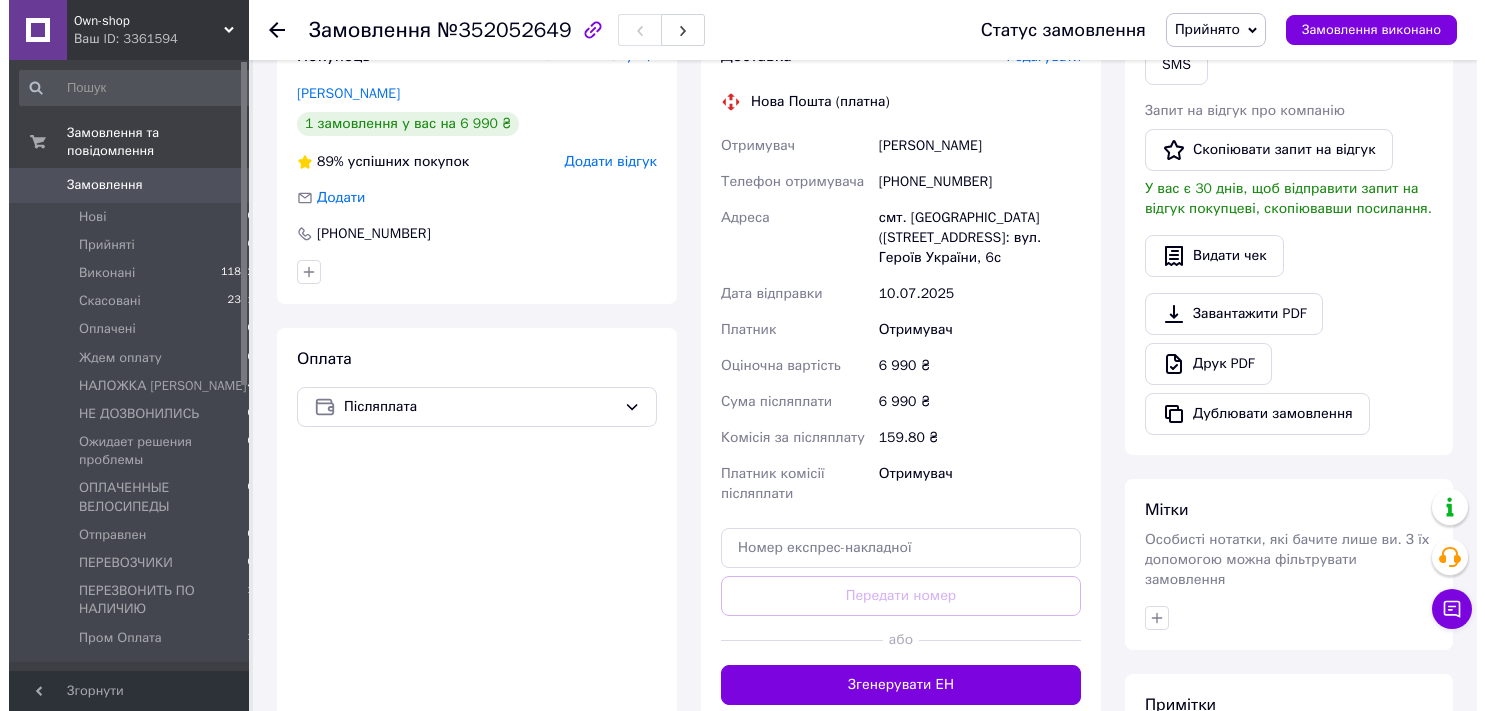 scroll, scrollTop: 316, scrollLeft: 0, axis: vertical 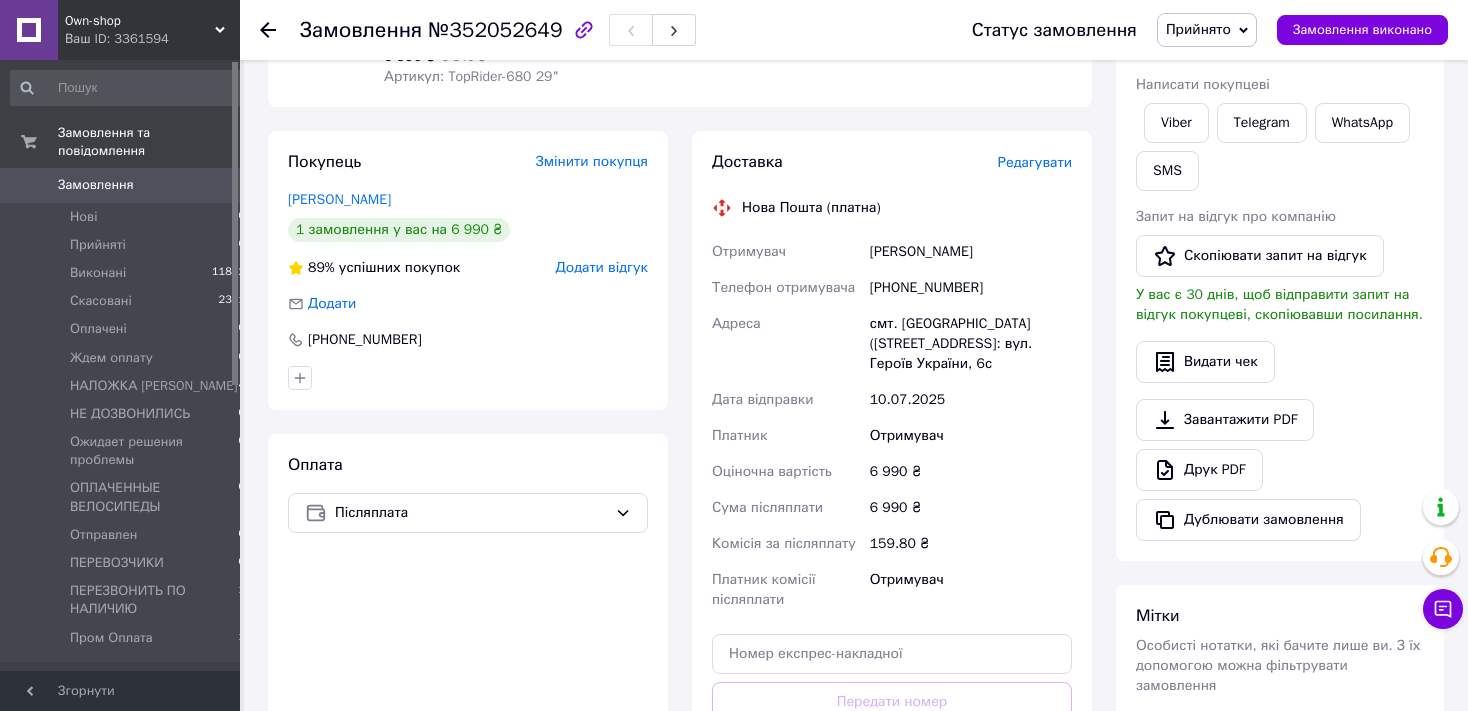 click on "Редагувати" at bounding box center (1035, 162) 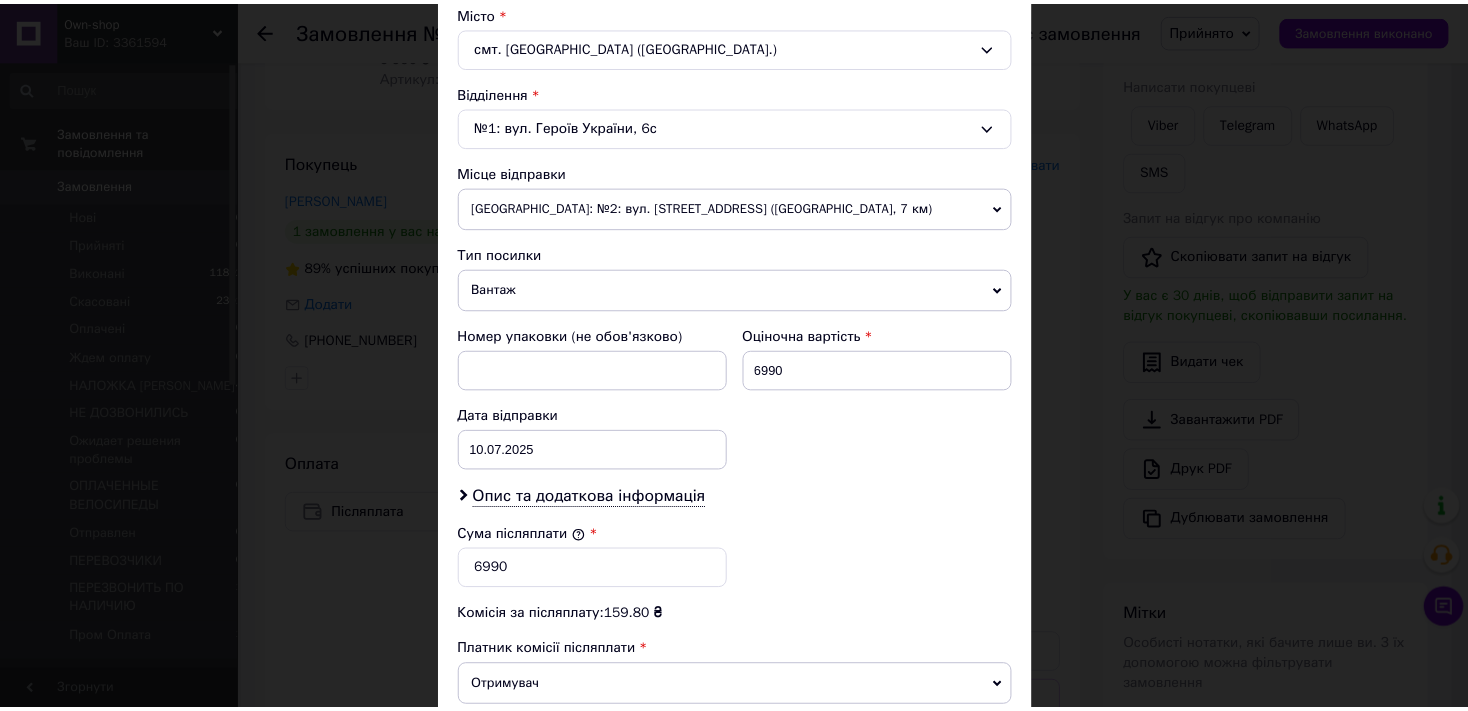scroll, scrollTop: 809, scrollLeft: 0, axis: vertical 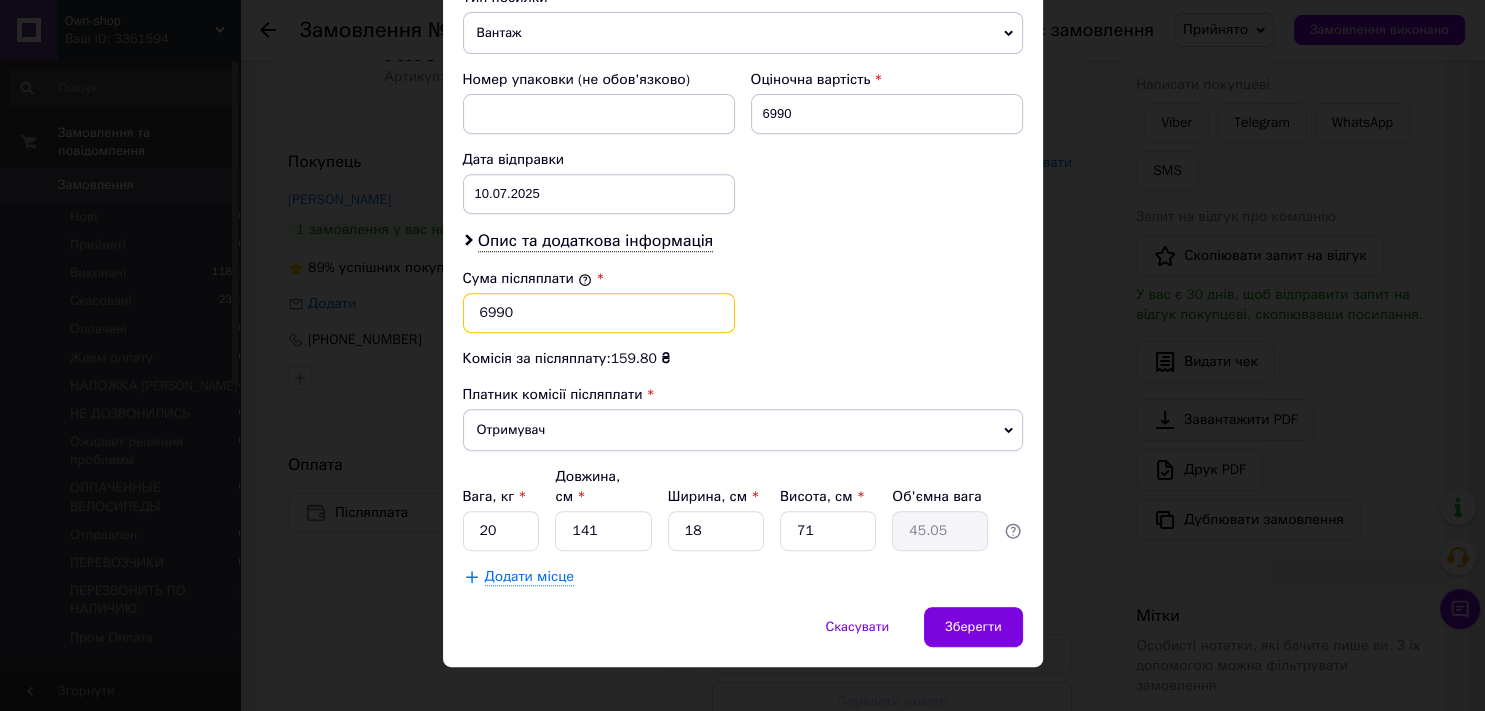 click on "6990" at bounding box center [599, 313] 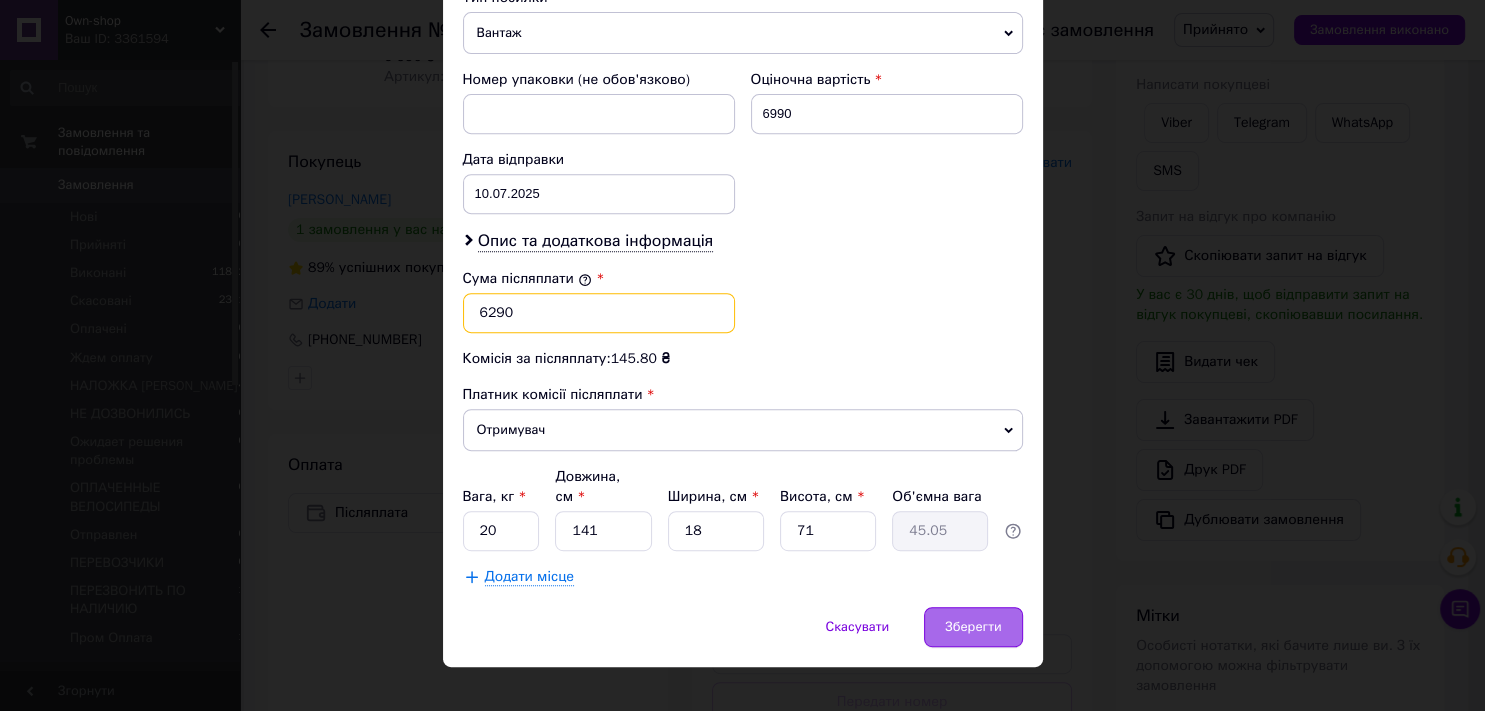 type on "6290" 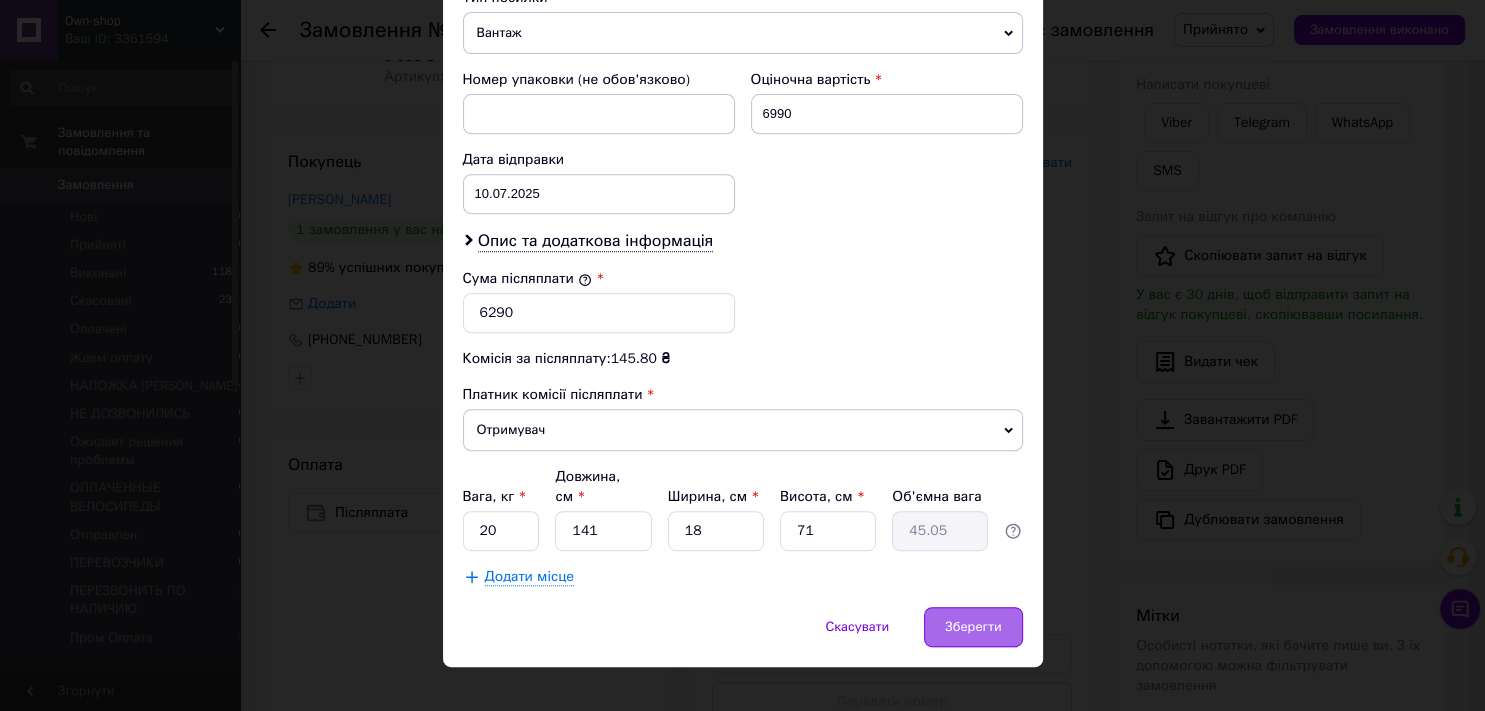 click on "Зберегти" at bounding box center (973, 627) 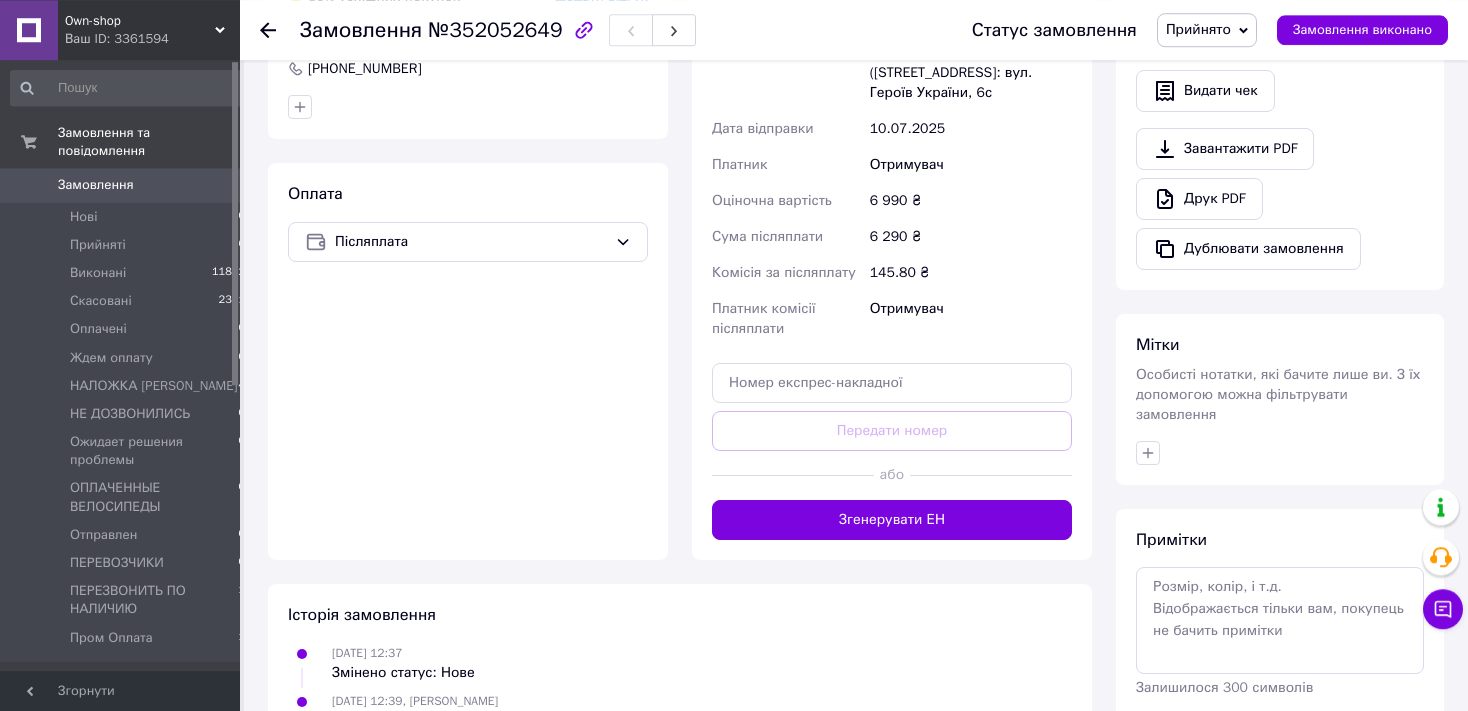 scroll, scrollTop: 633, scrollLeft: 0, axis: vertical 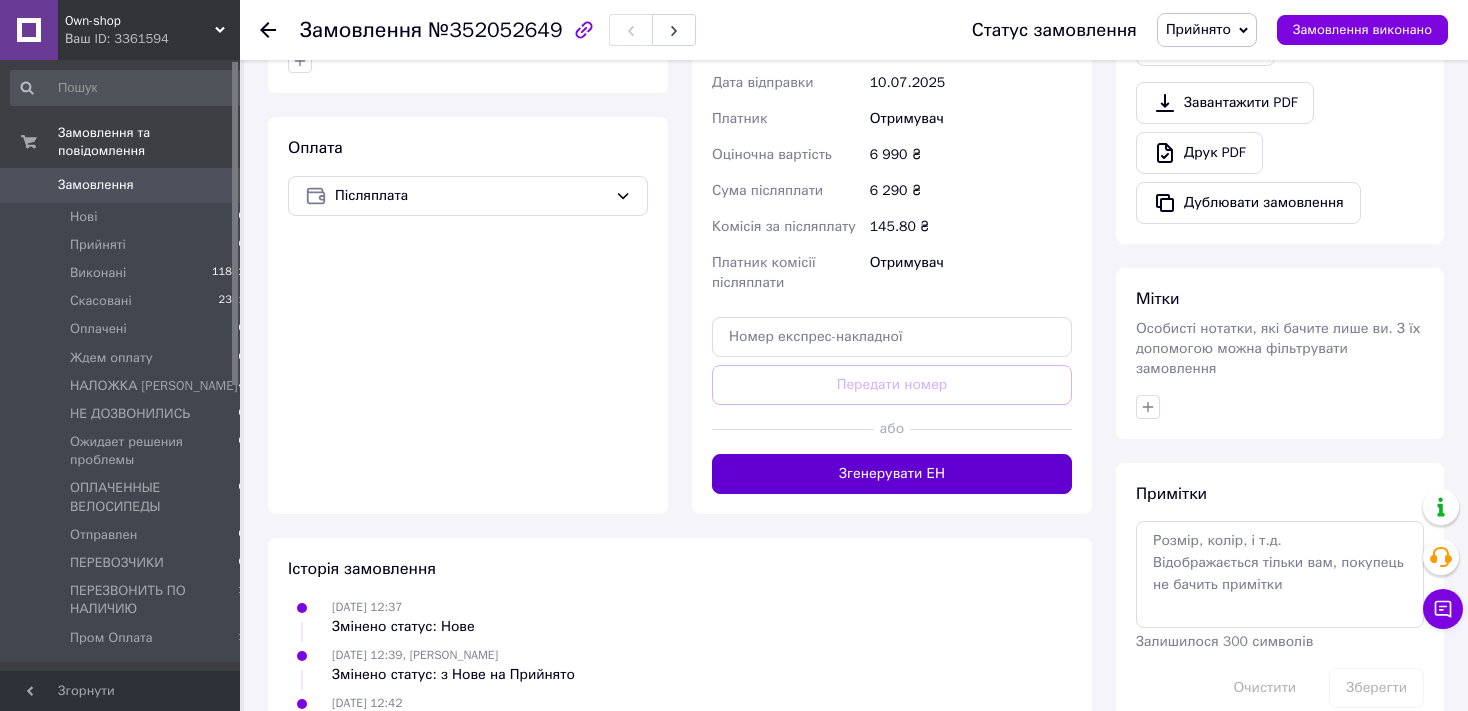 click on "Згенерувати ЕН" at bounding box center [892, 474] 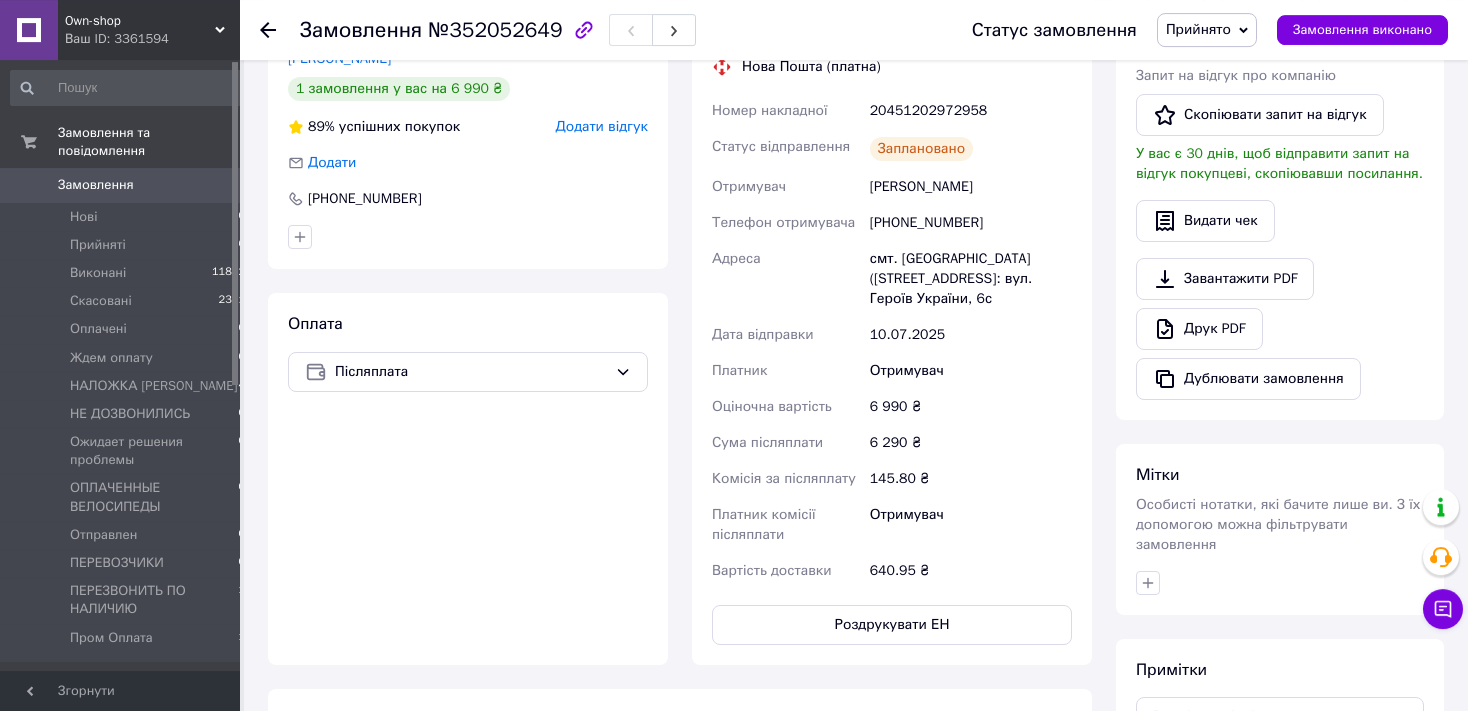 scroll, scrollTop: 528, scrollLeft: 0, axis: vertical 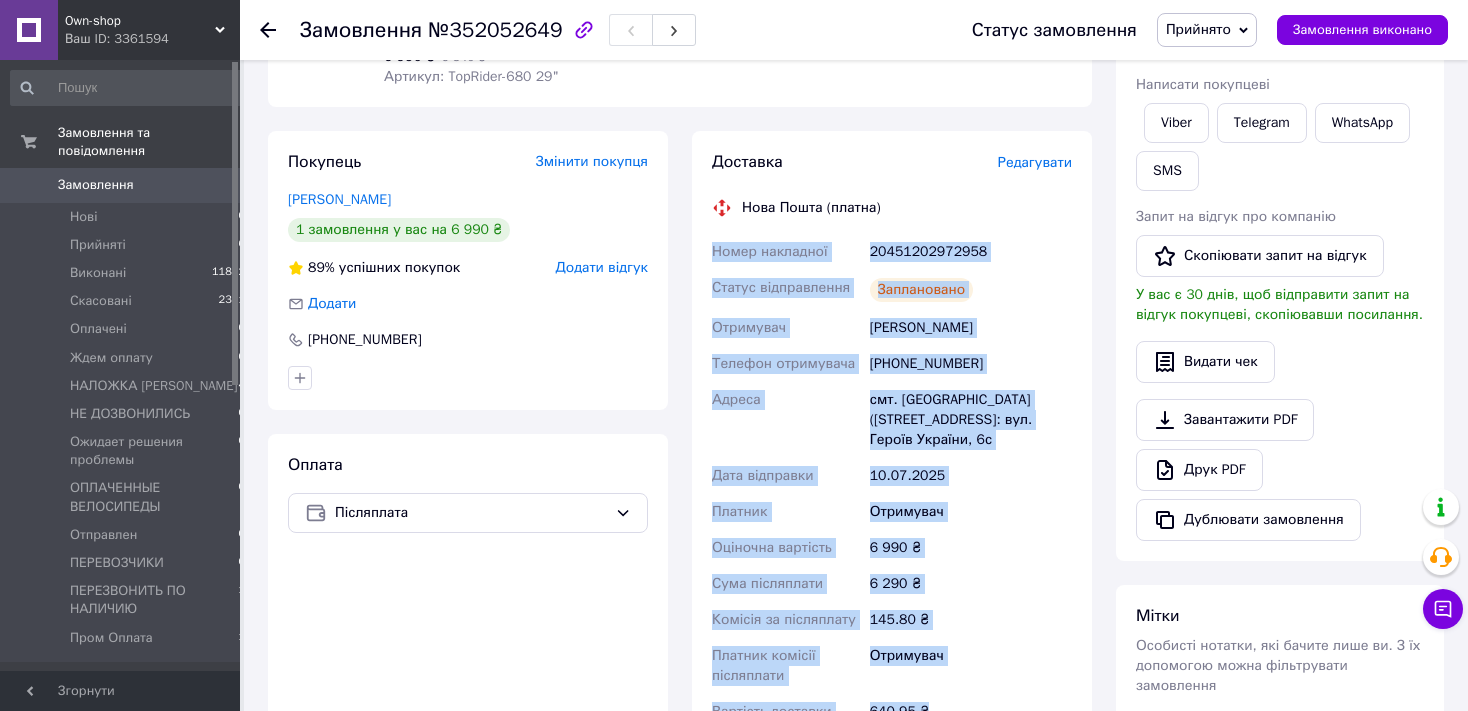 drag, startPoint x: 934, startPoint y: 470, endPoint x: 691, endPoint y: 232, distance: 340.13675 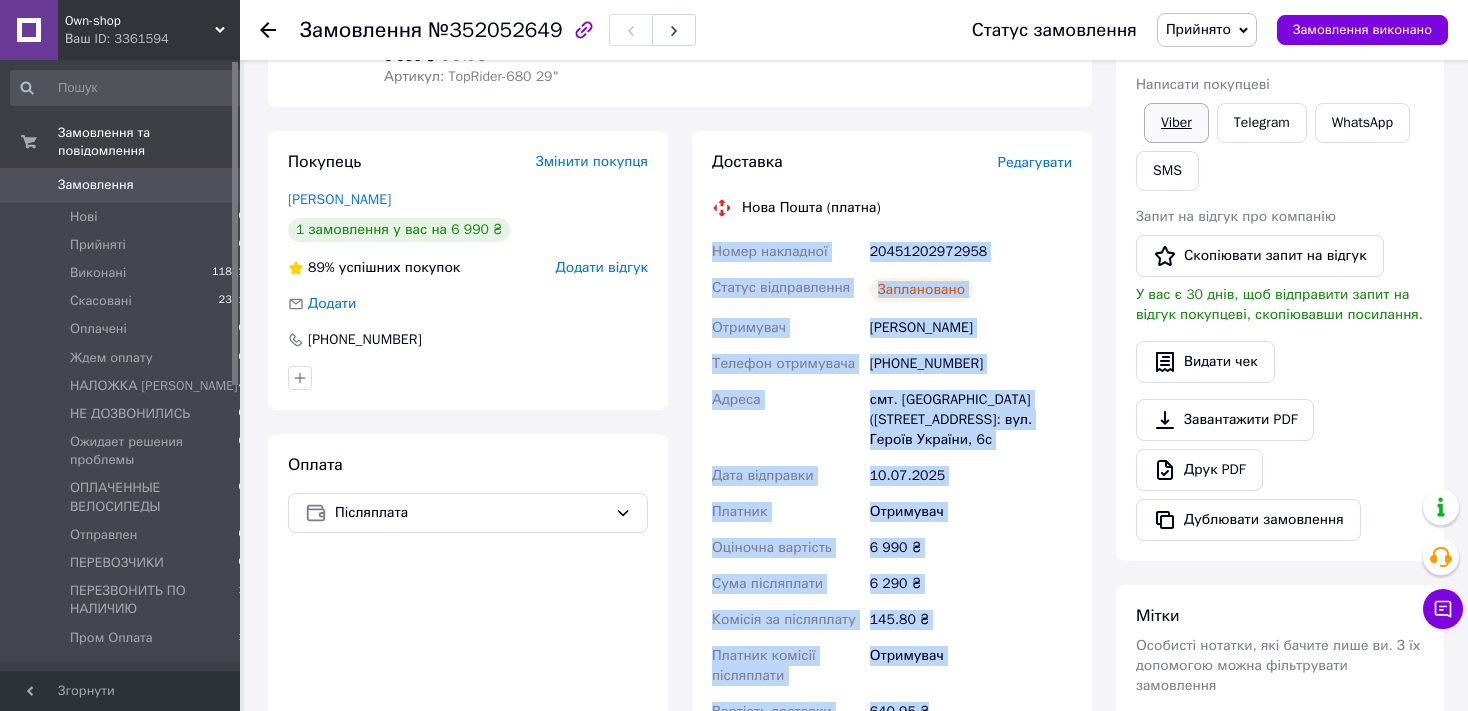 click on "Viber" at bounding box center (1176, 123) 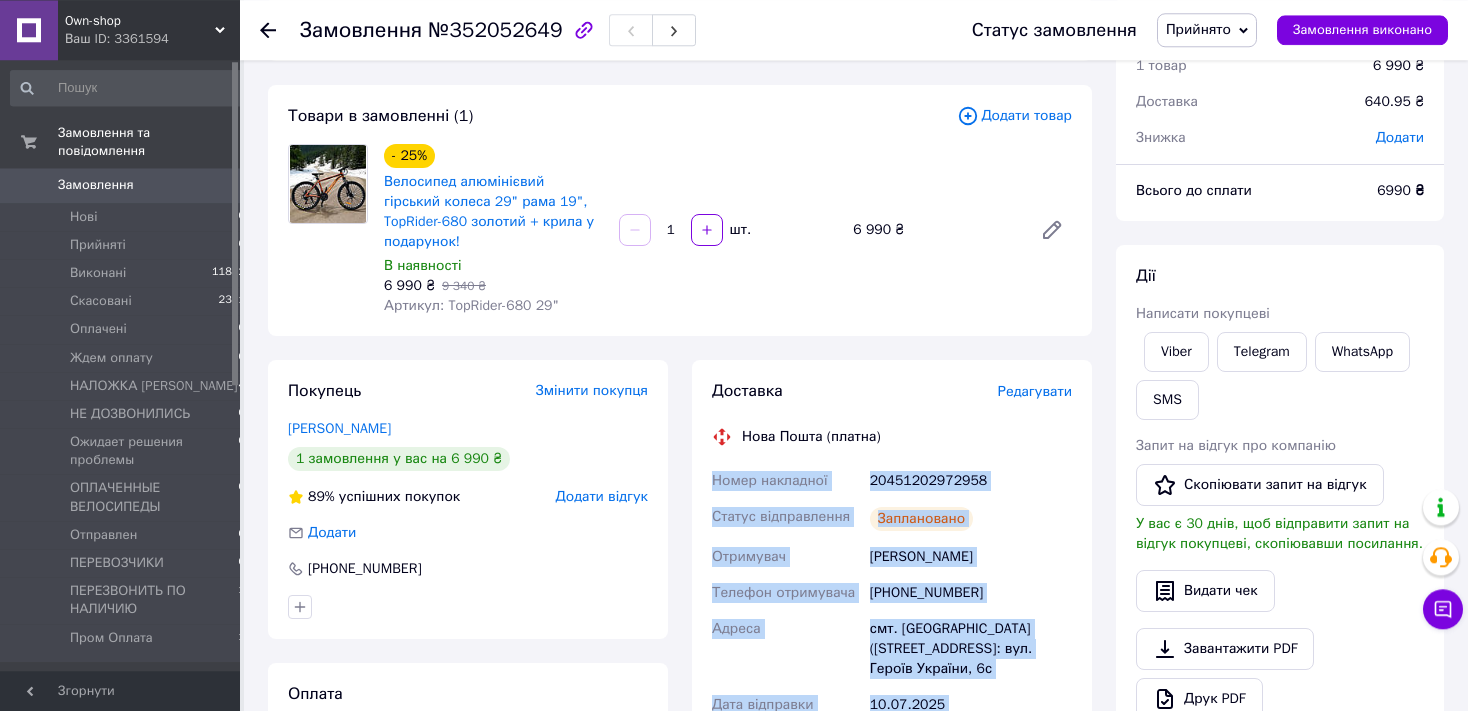 scroll, scrollTop: 316, scrollLeft: 0, axis: vertical 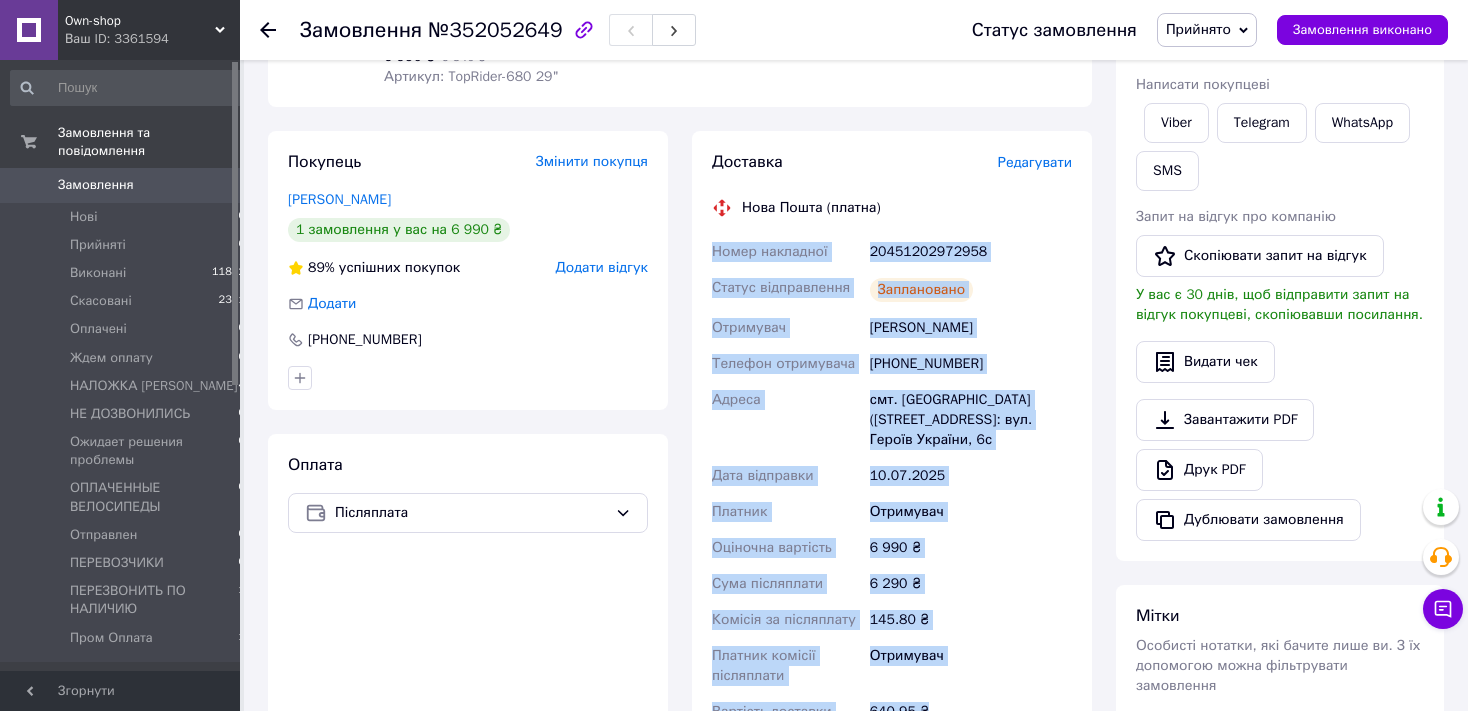 click on "20451202972958" at bounding box center (971, 252) 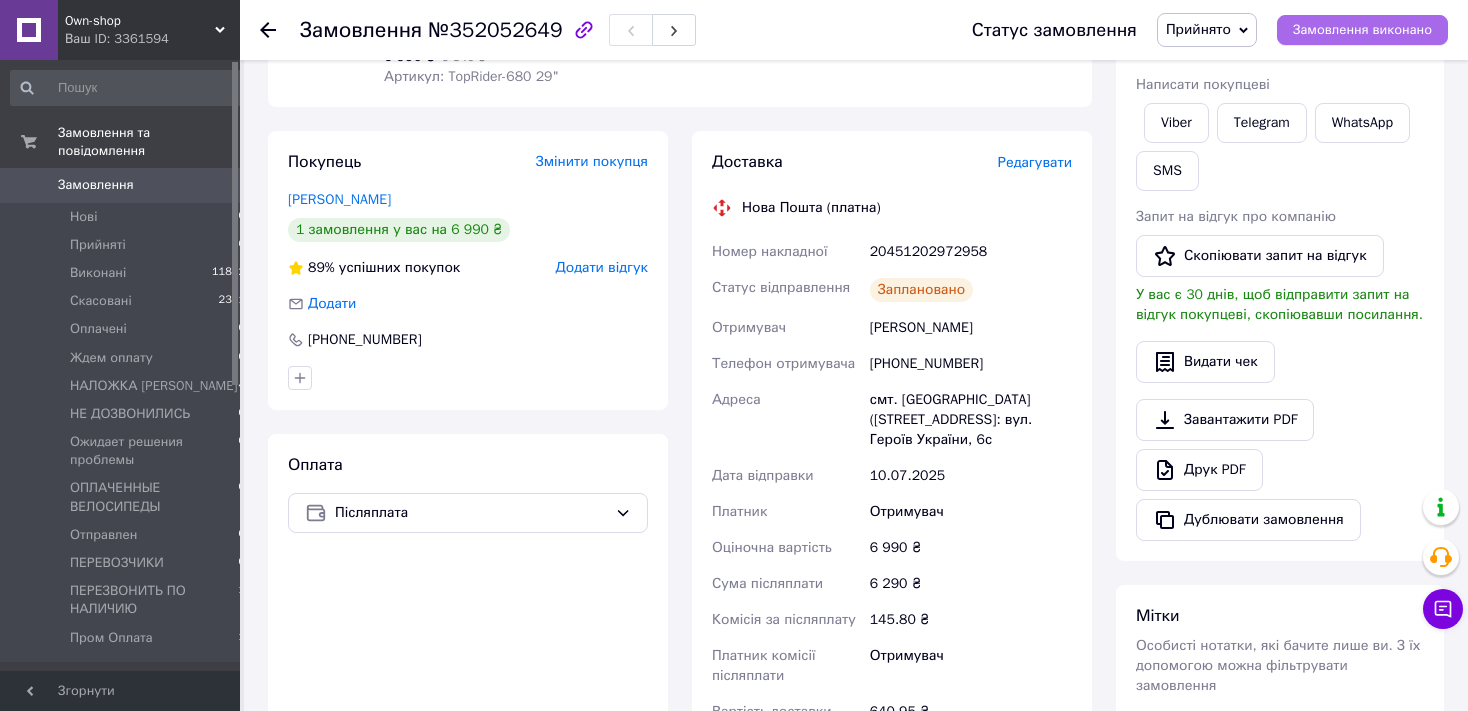 click on "Замовлення виконано" at bounding box center [1362, 30] 